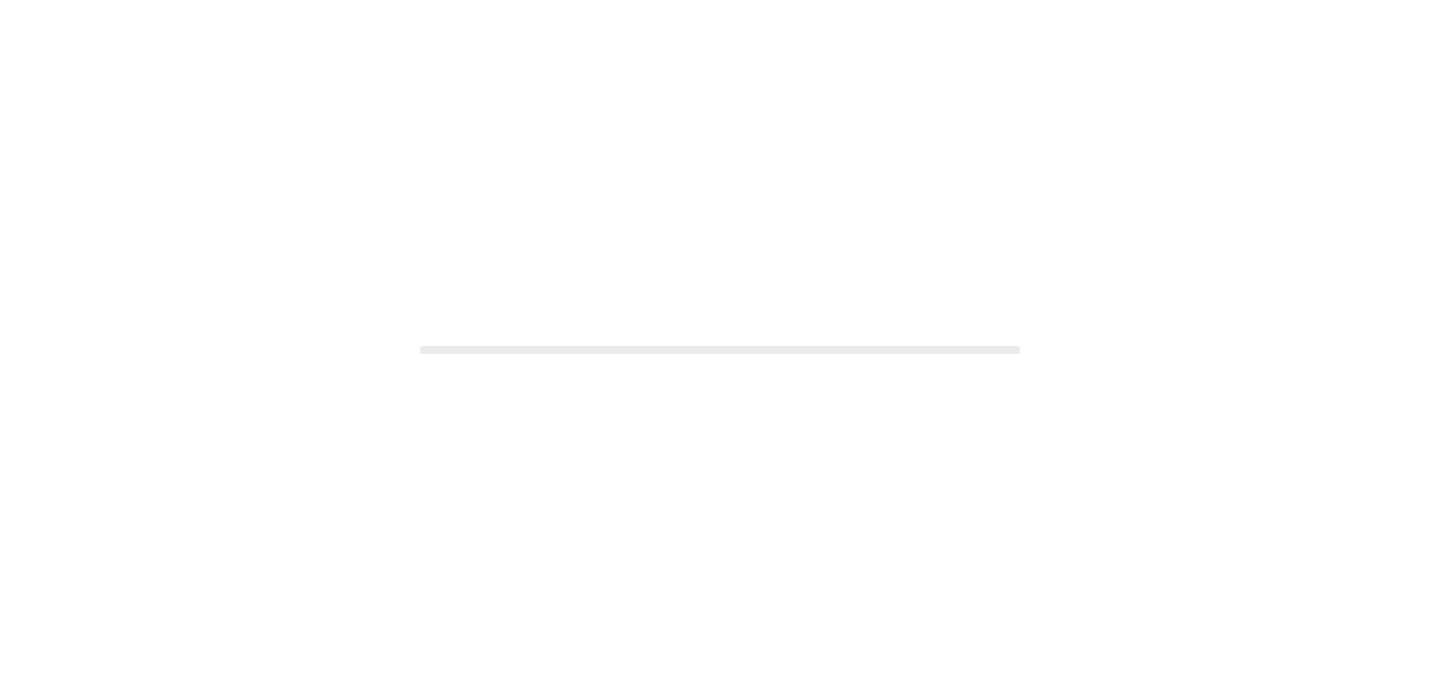 scroll, scrollTop: 0, scrollLeft: 0, axis: both 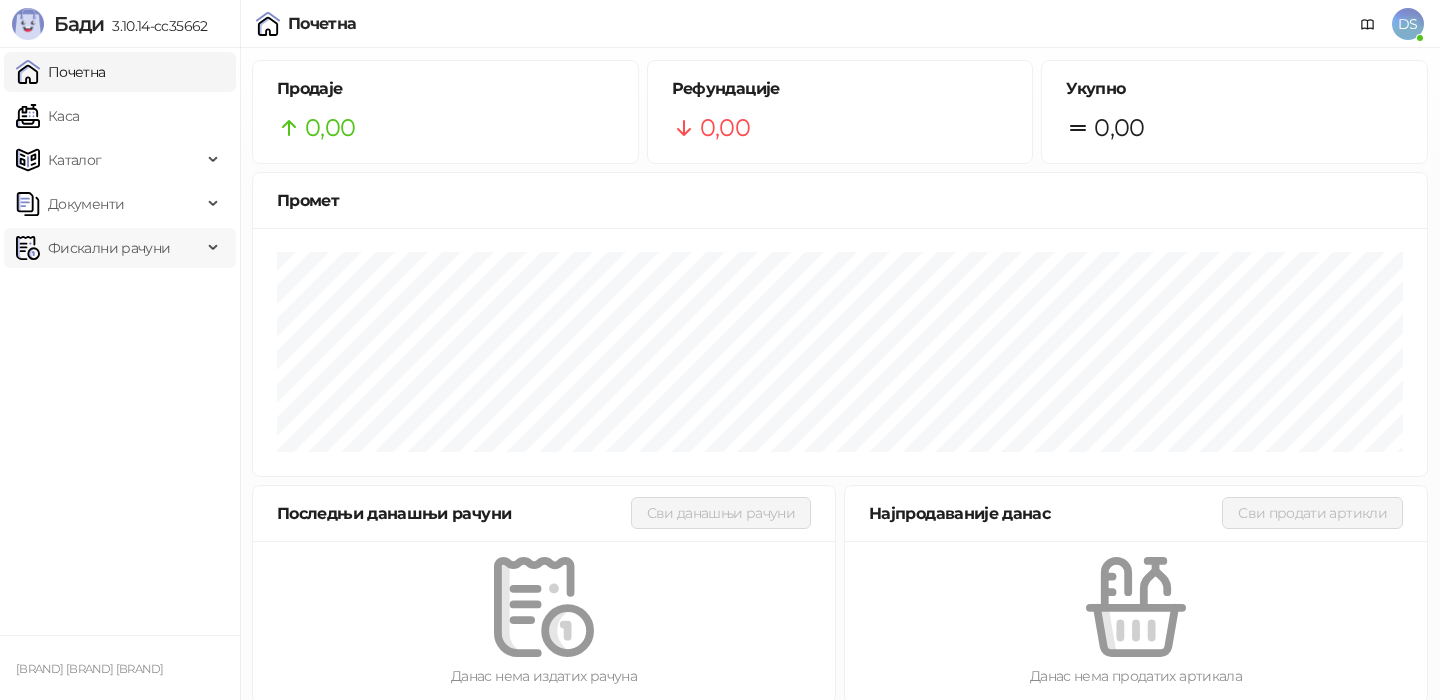 click on "Фискални рачуни" at bounding box center [109, 248] 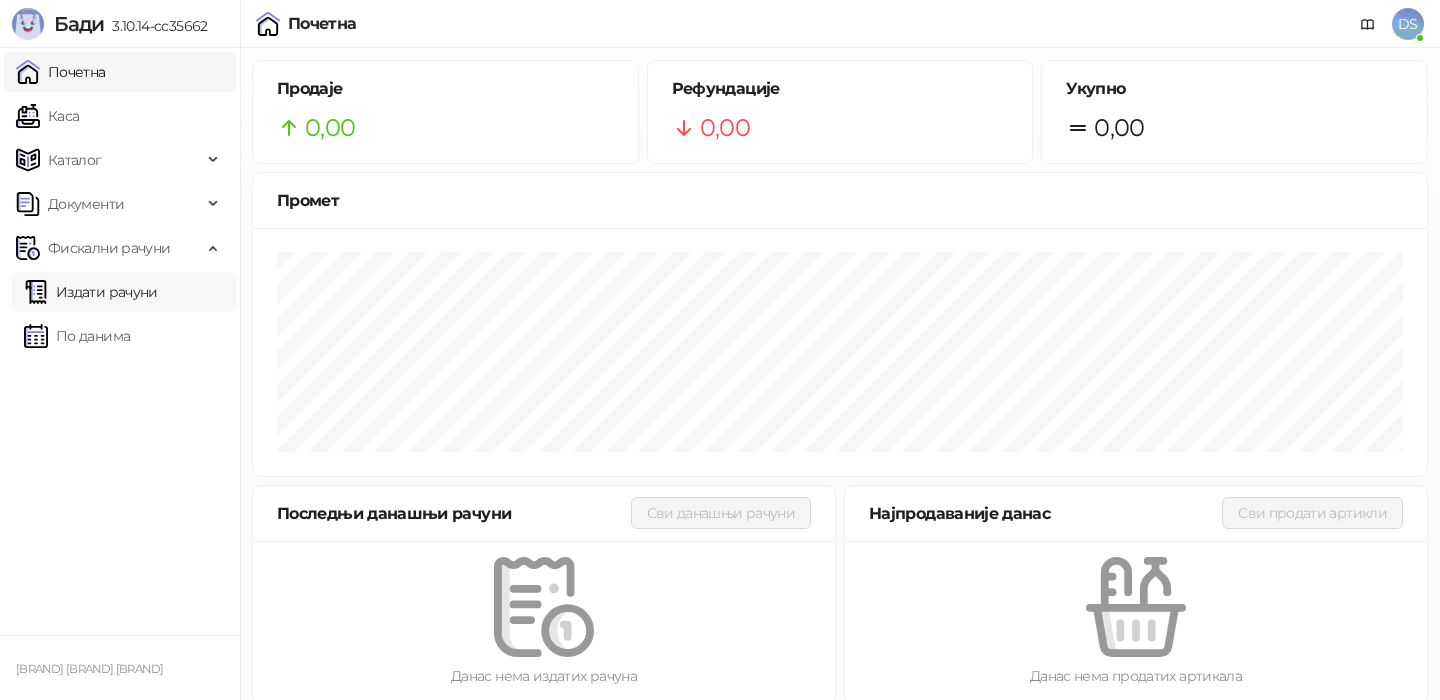 click on "Издати рачуни" at bounding box center (91, 292) 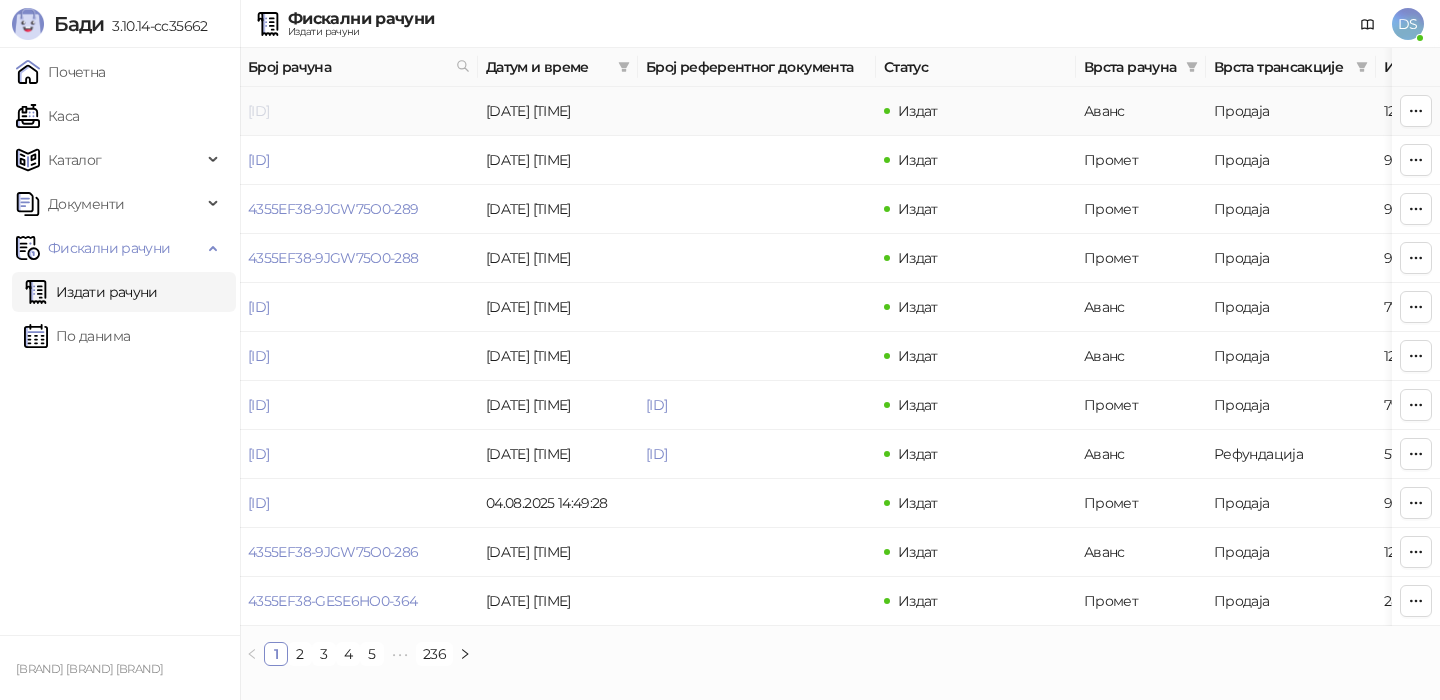 click on "[ID]" at bounding box center [258, 111] 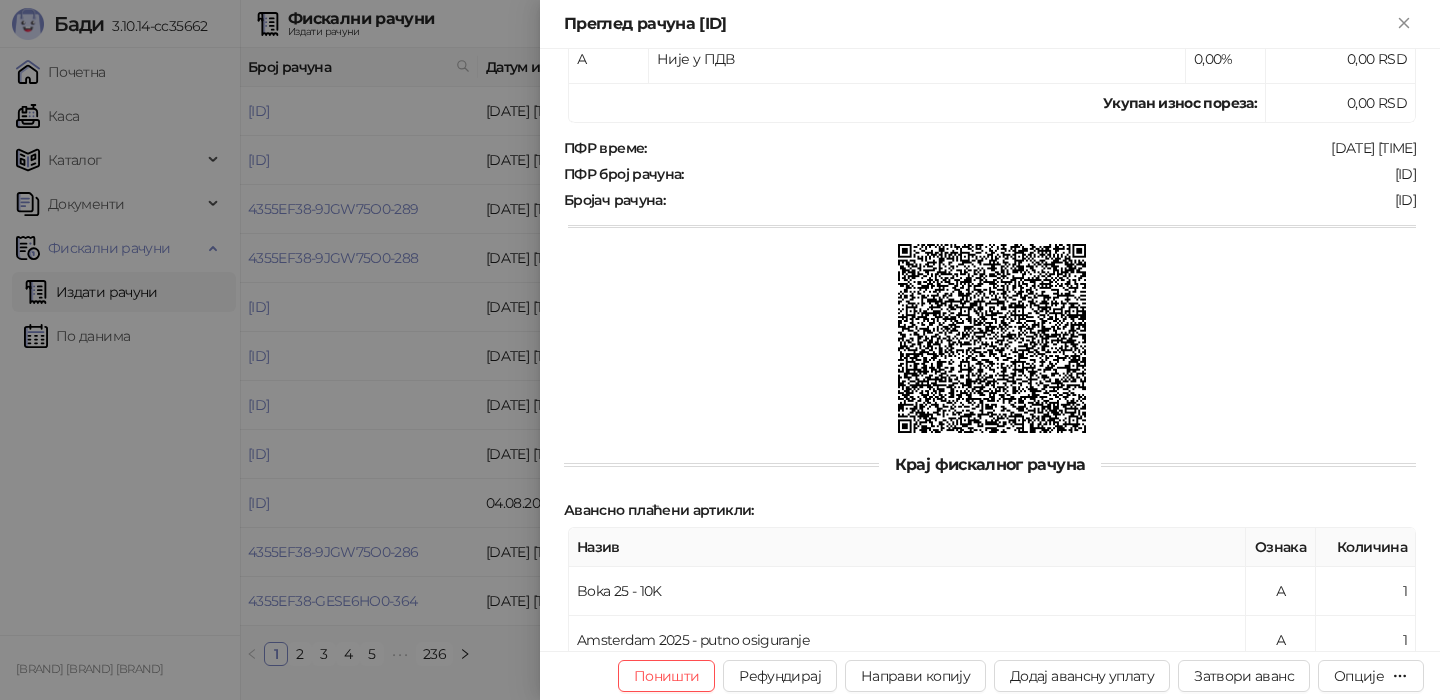 scroll, scrollTop: 600, scrollLeft: 0, axis: vertical 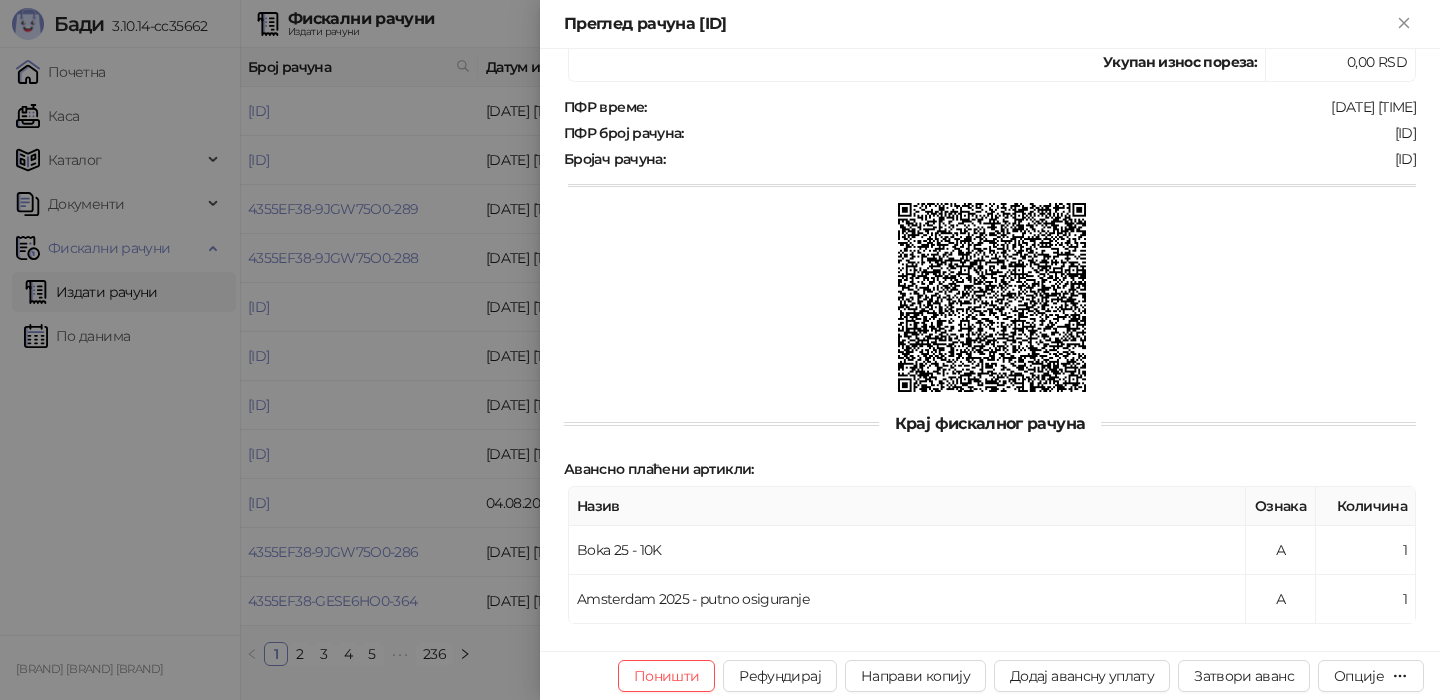 click at bounding box center (720, 350) 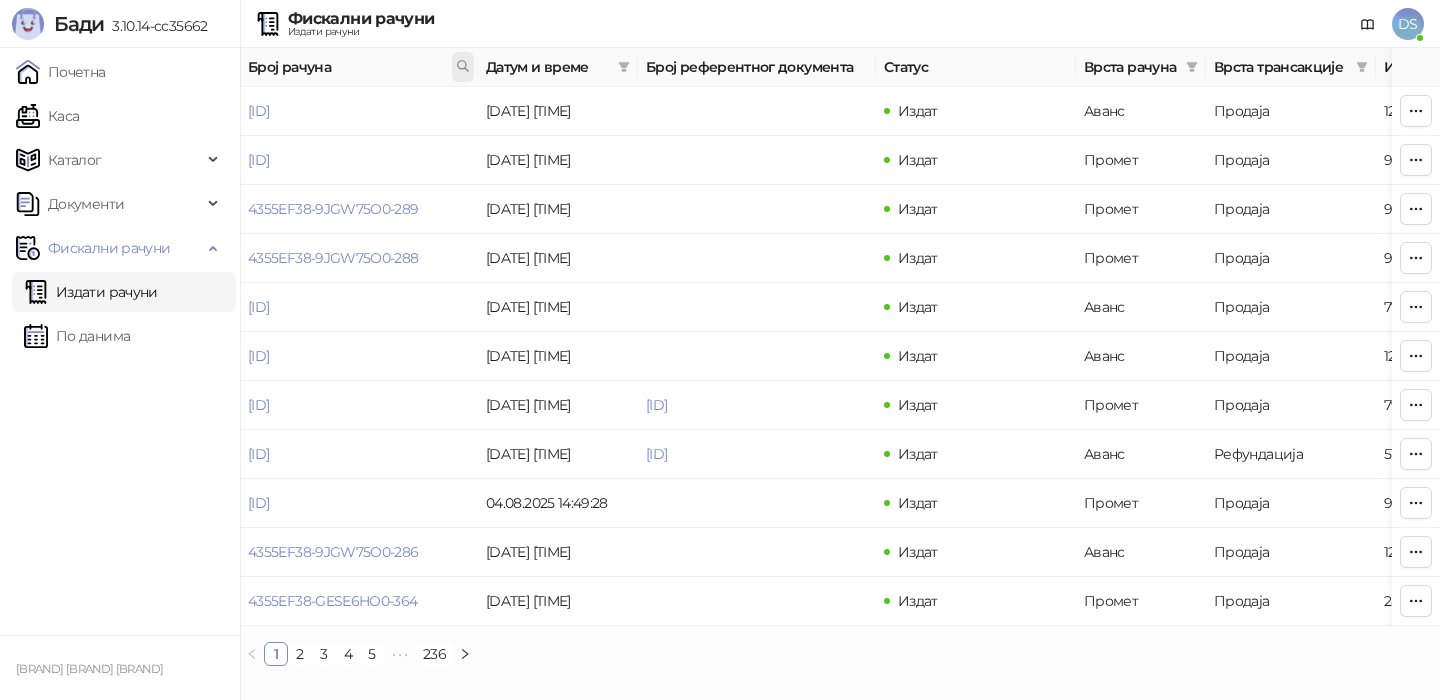 click 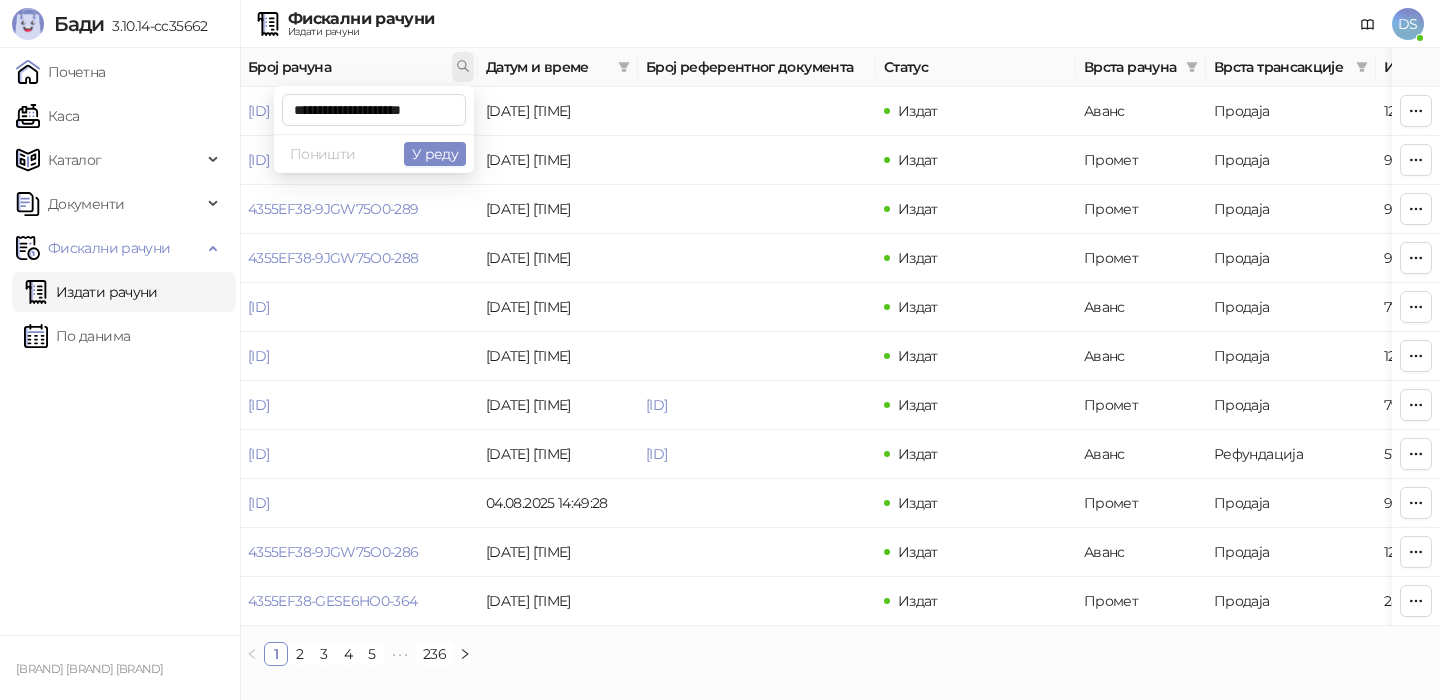 scroll, scrollTop: 0, scrollLeft: 6, axis: horizontal 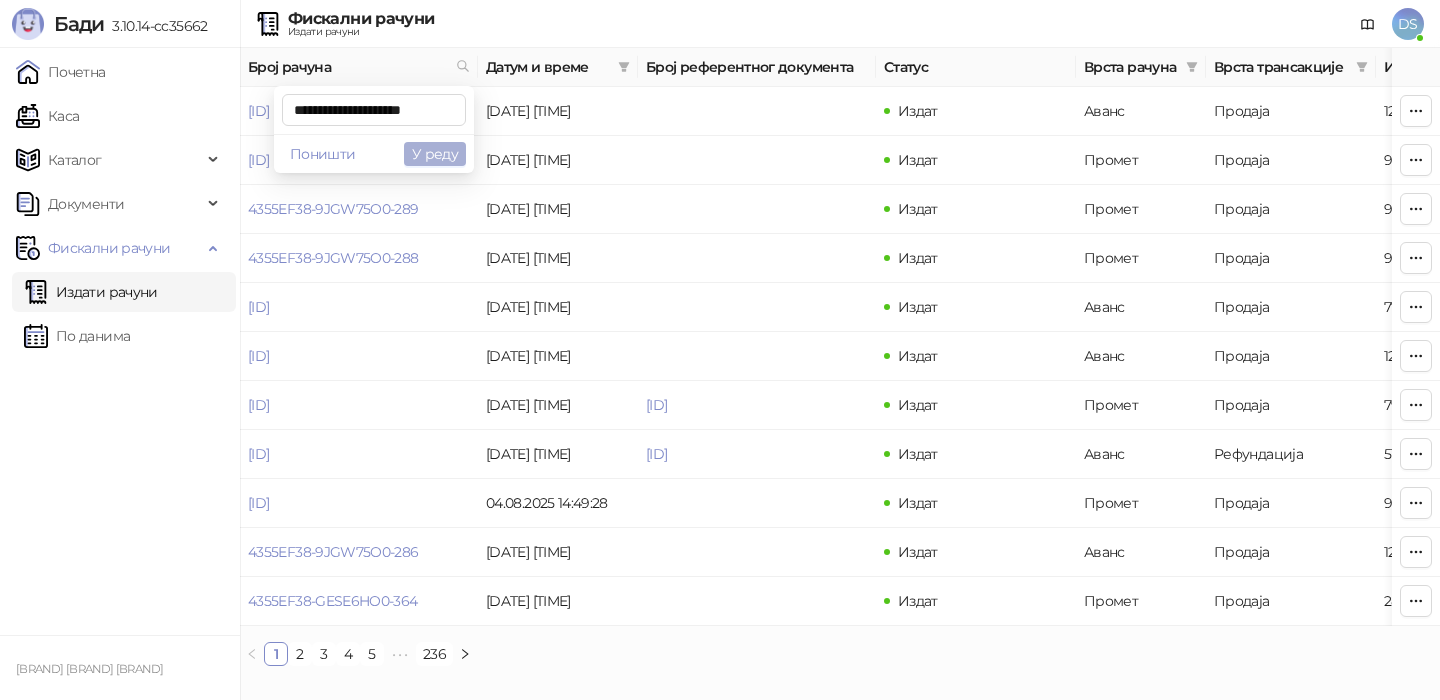 type on "**********" 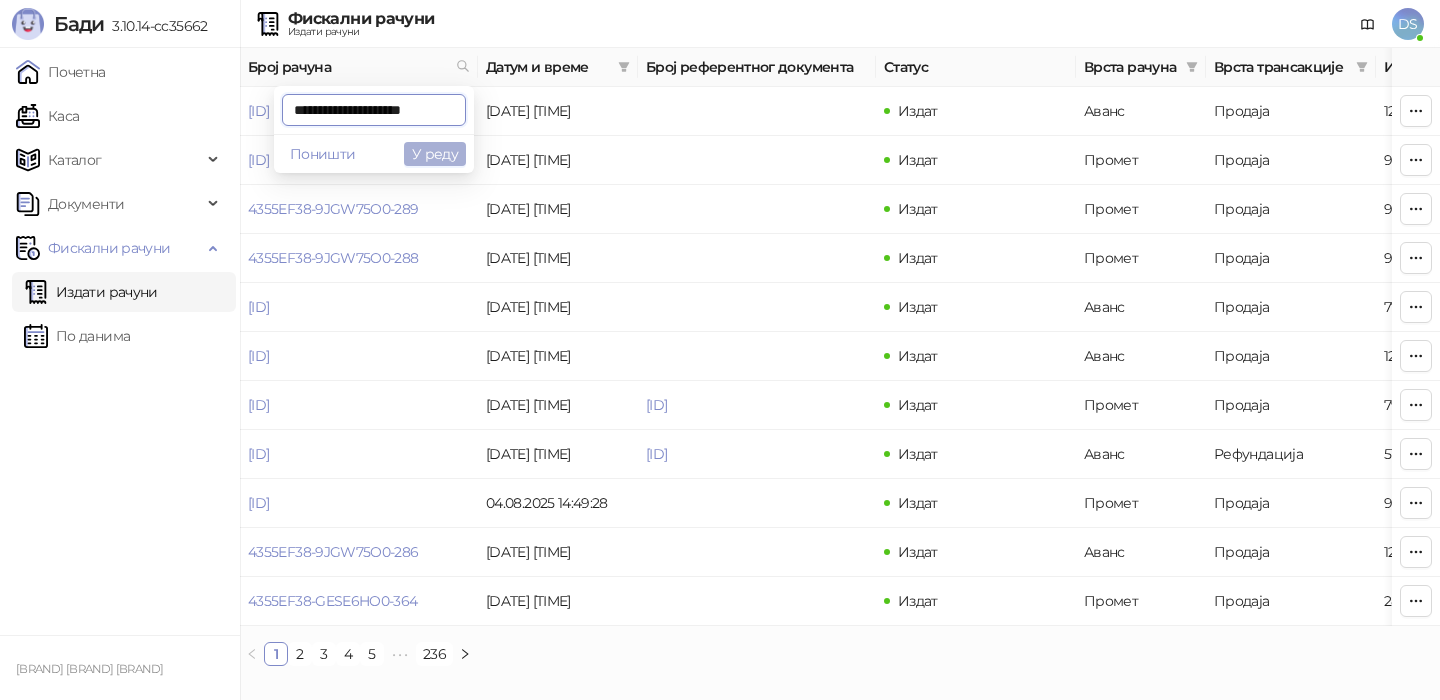 click on "У реду" at bounding box center [435, 154] 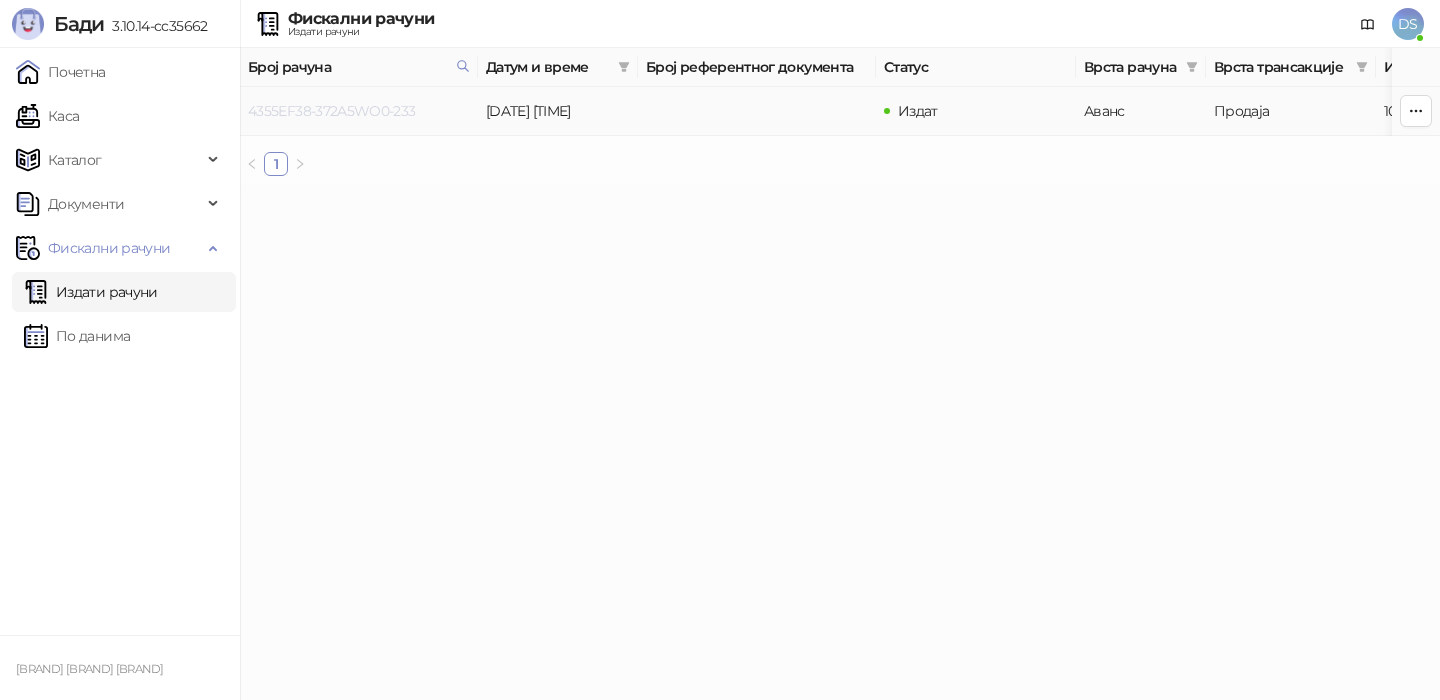 click on "4355EF38-372A5WO0-233" at bounding box center (332, 111) 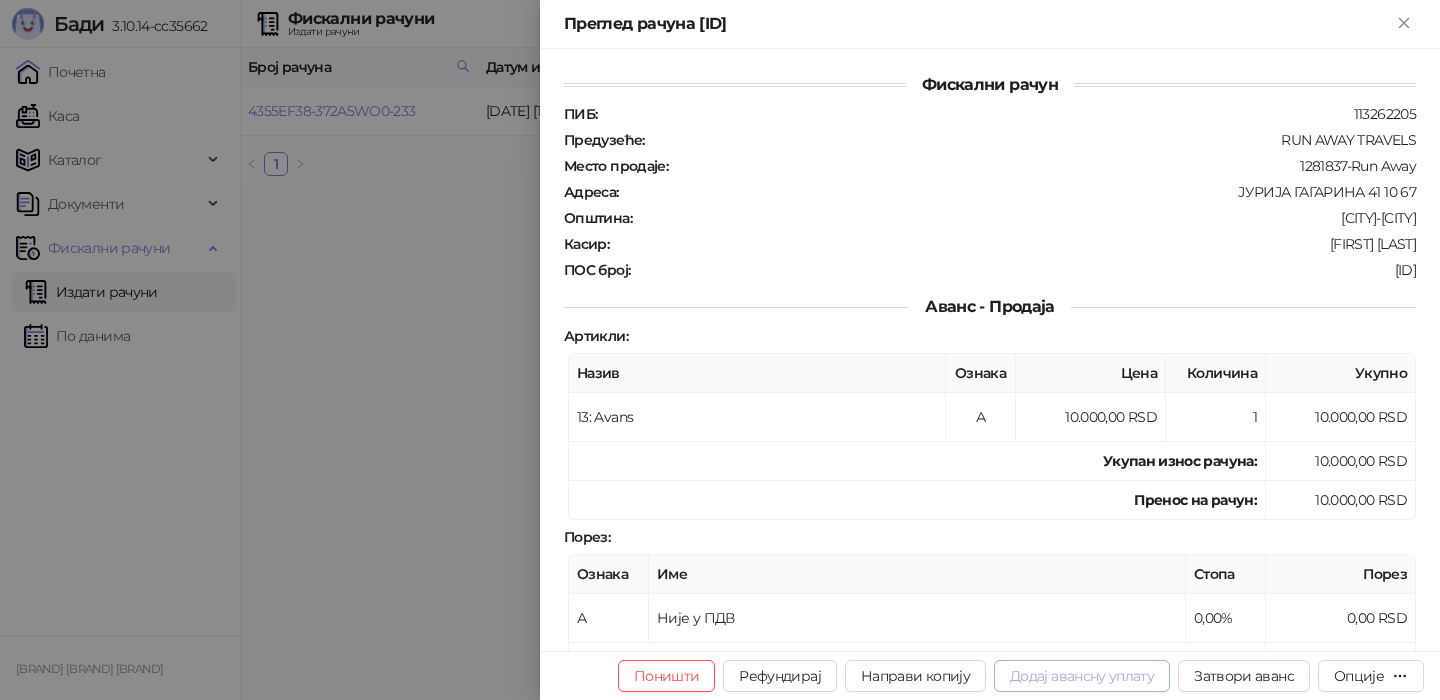 click on "Додај авансну уплату" at bounding box center [1082, 676] 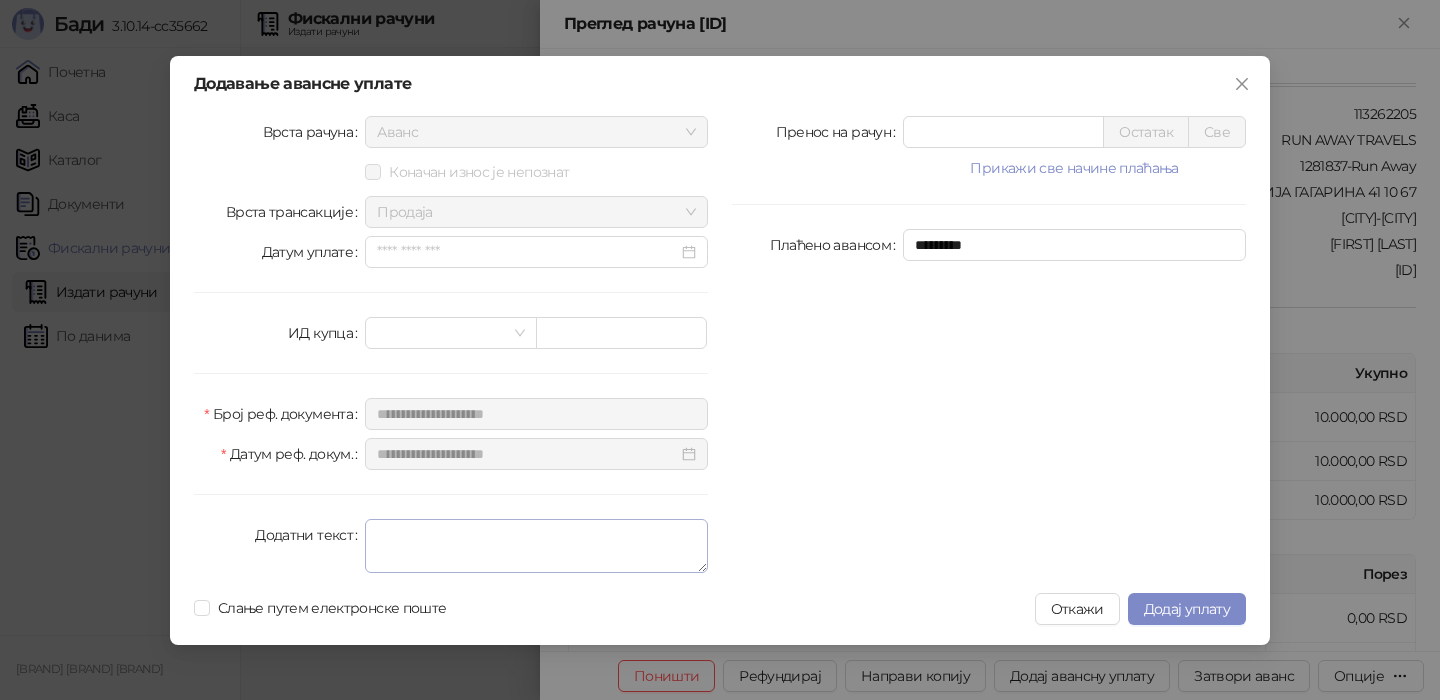 type on "****" 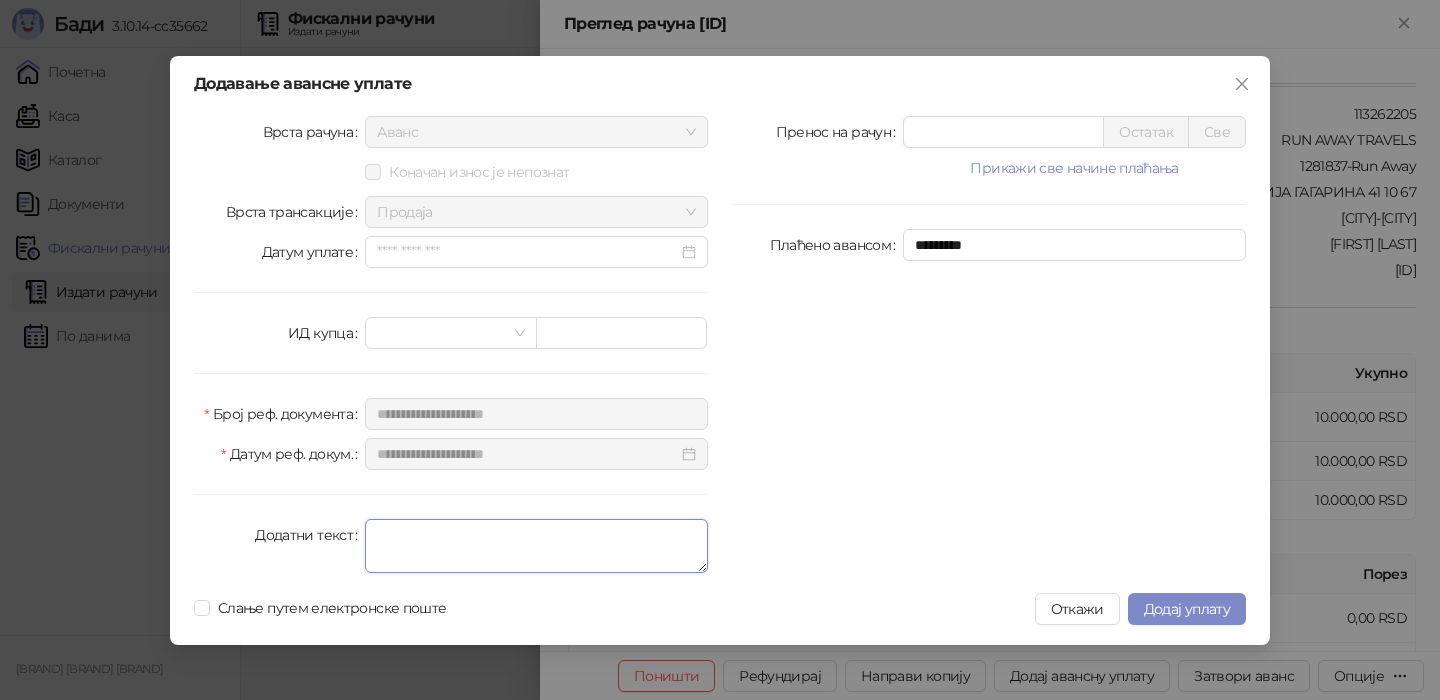 click on "Додатни текст" at bounding box center (536, 546) 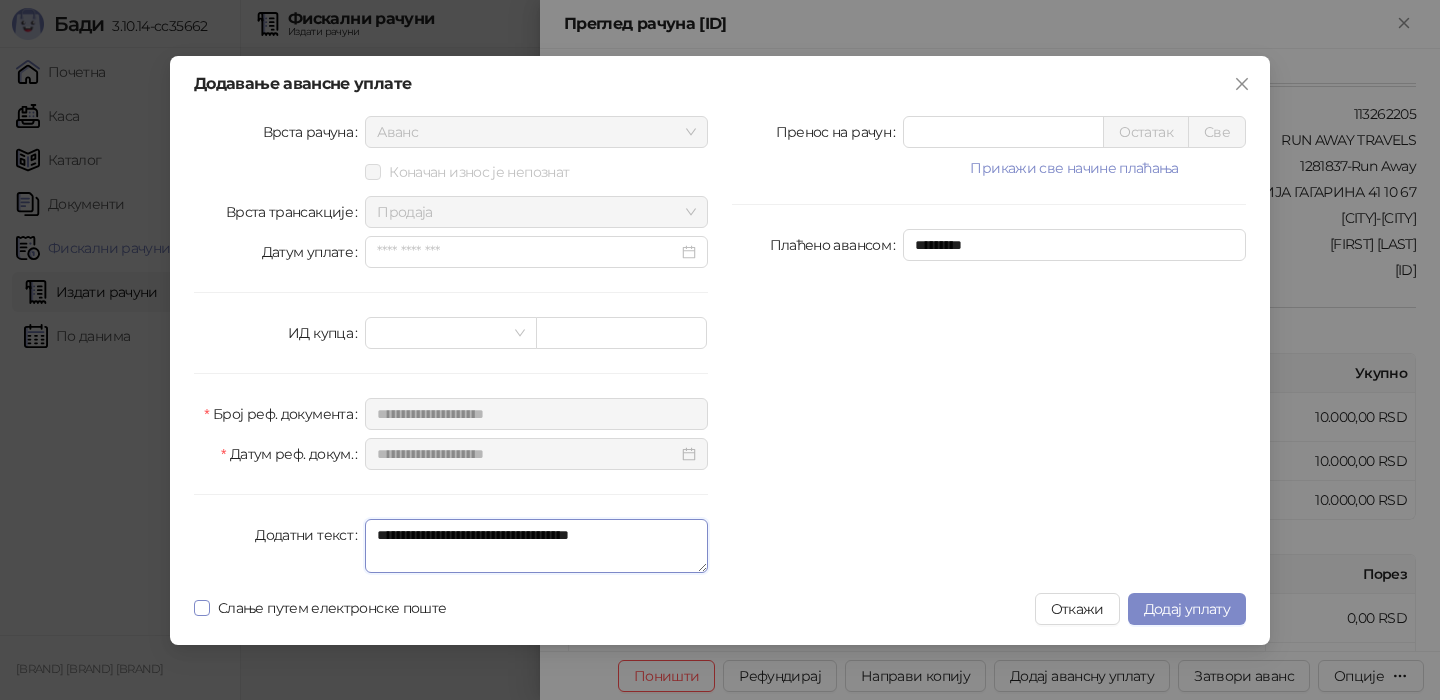 type on "**********" 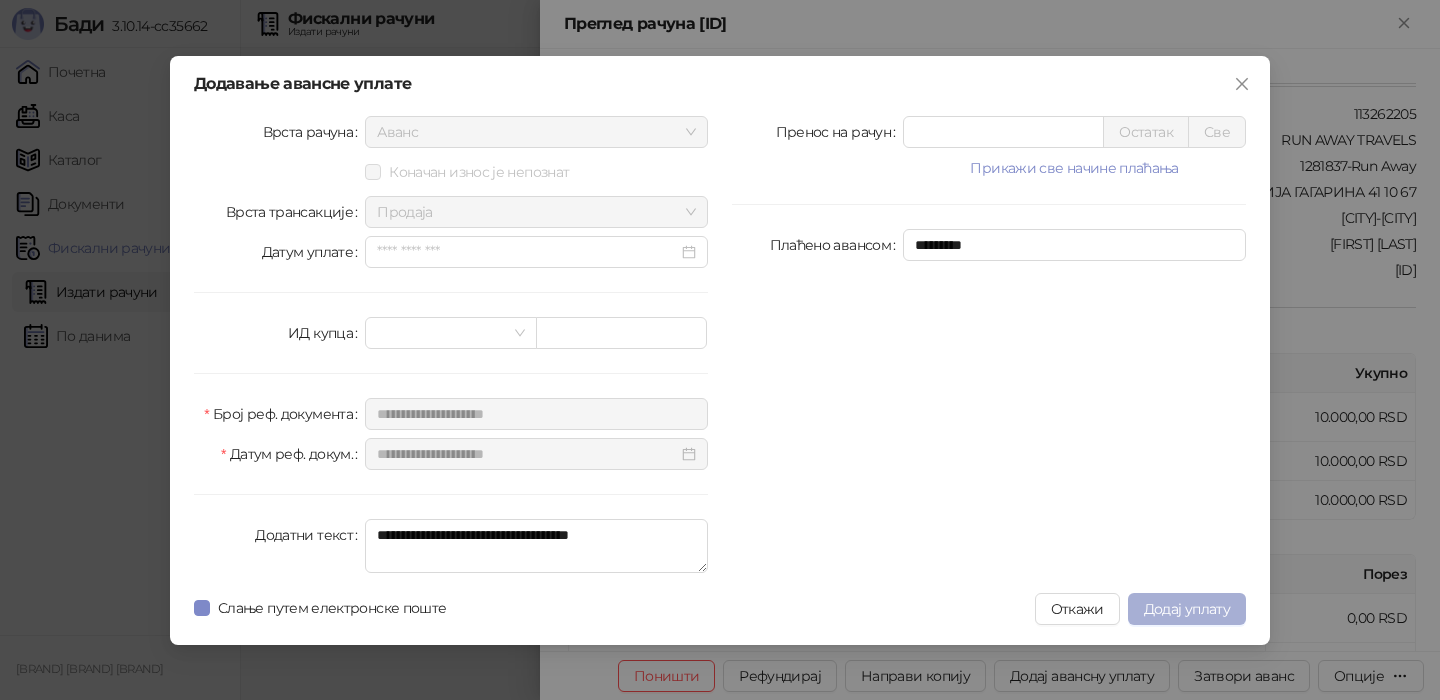 click on "Додај уплату" at bounding box center [1187, 609] 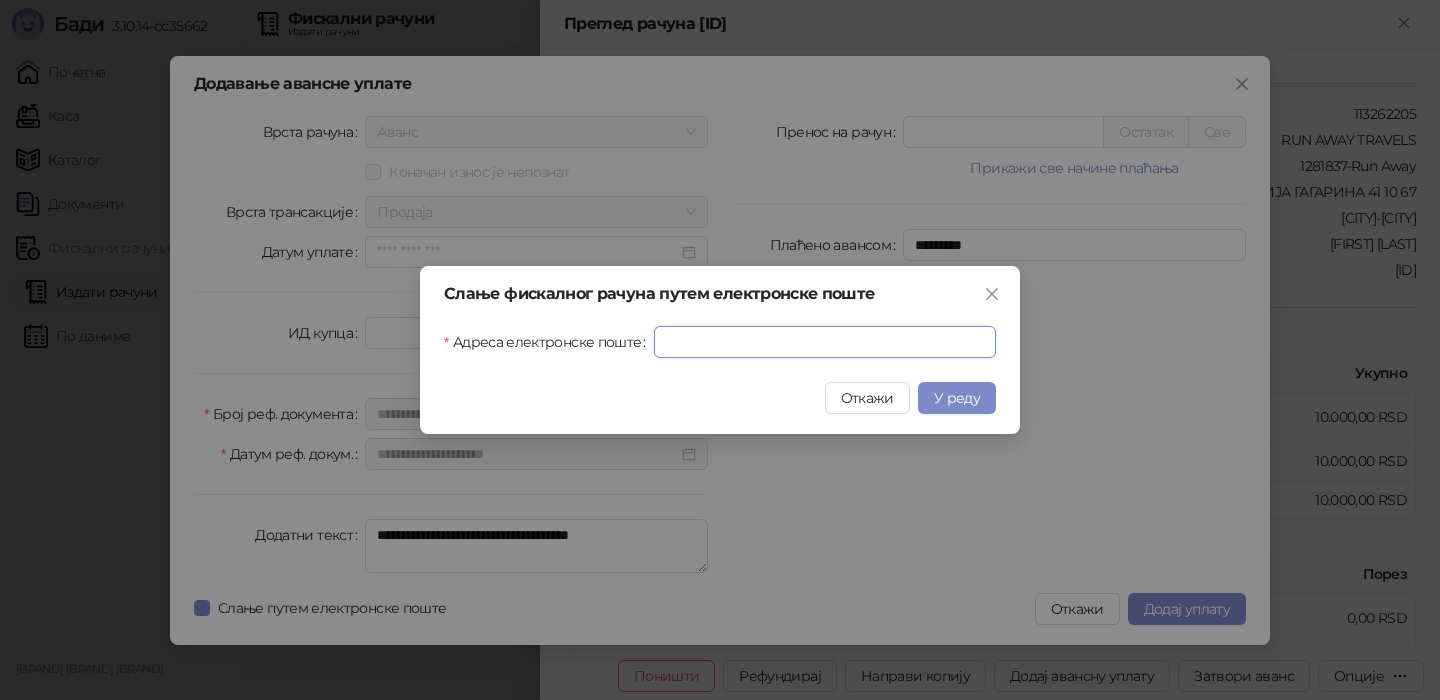 click on "Адреса електронске поште" at bounding box center (825, 342) 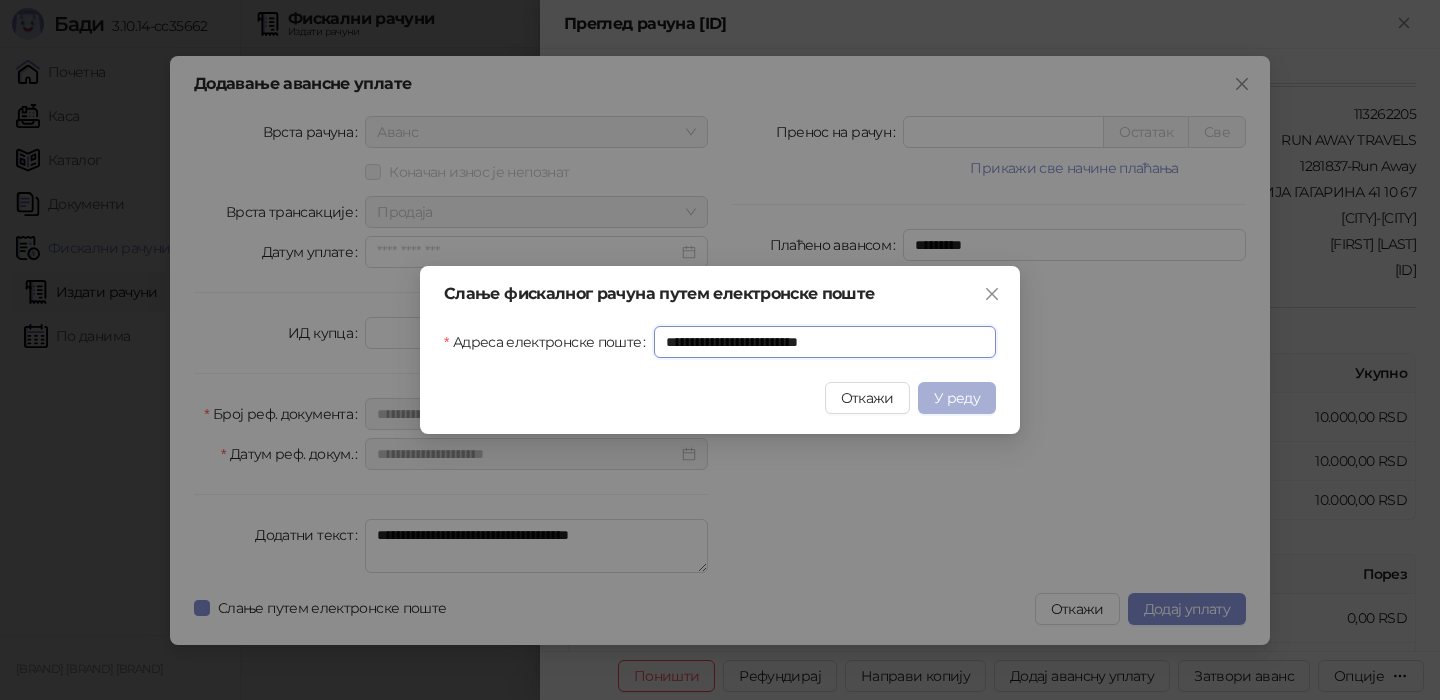 type on "**********" 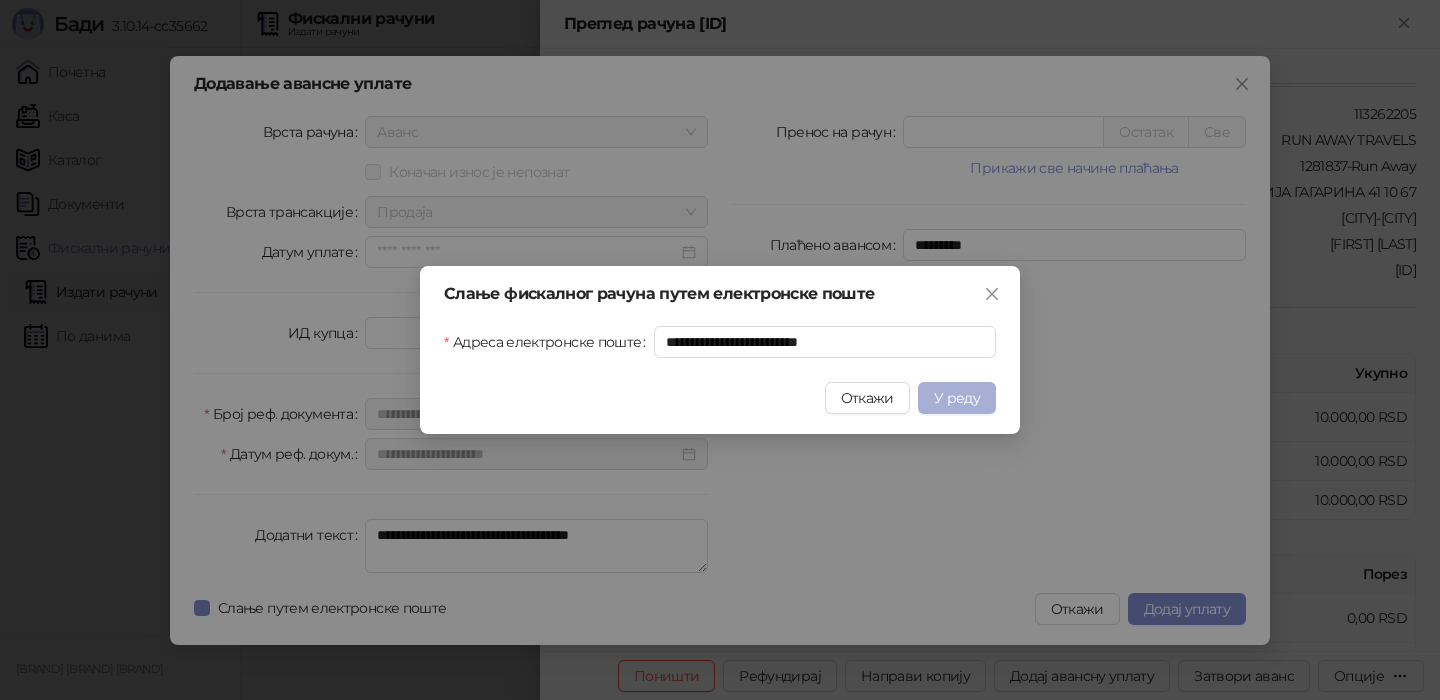 click on "У реду" at bounding box center [957, 398] 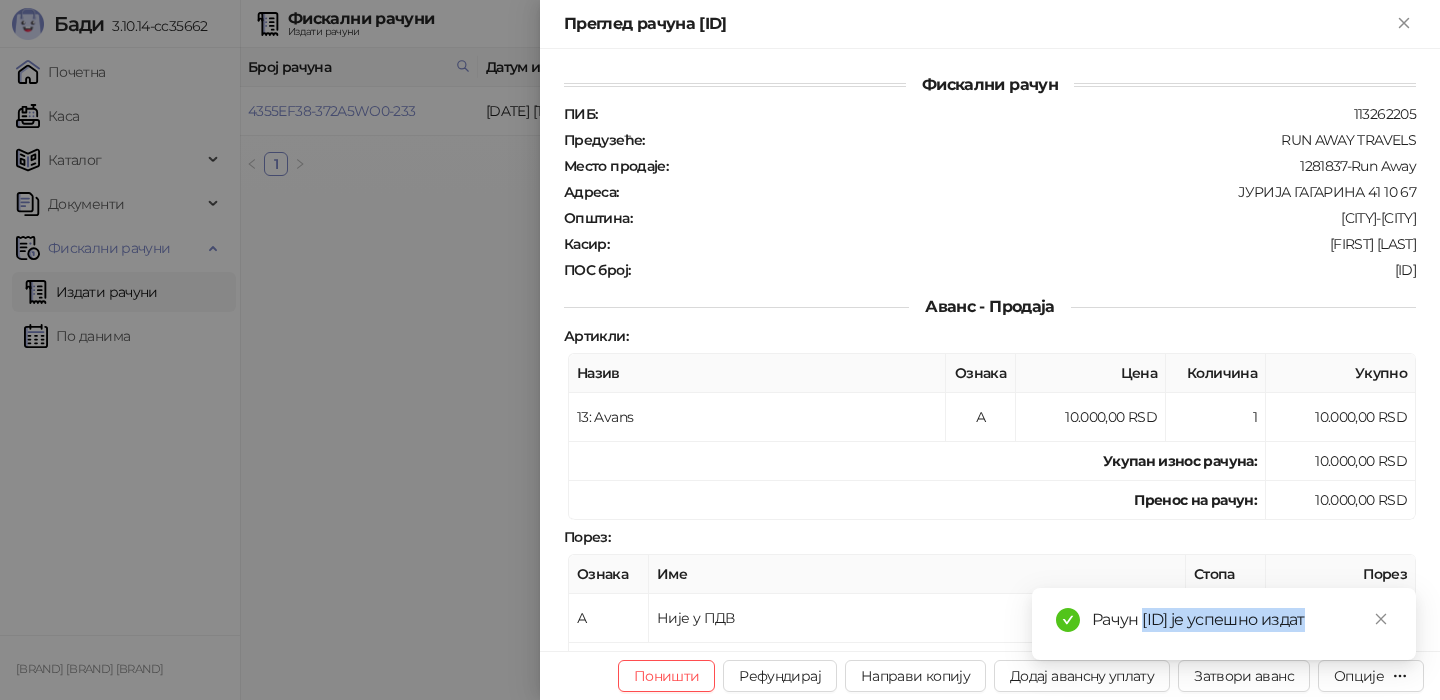 drag, startPoint x: 1333, startPoint y: 593, endPoint x: 1145, endPoint y: 600, distance: 188.13028 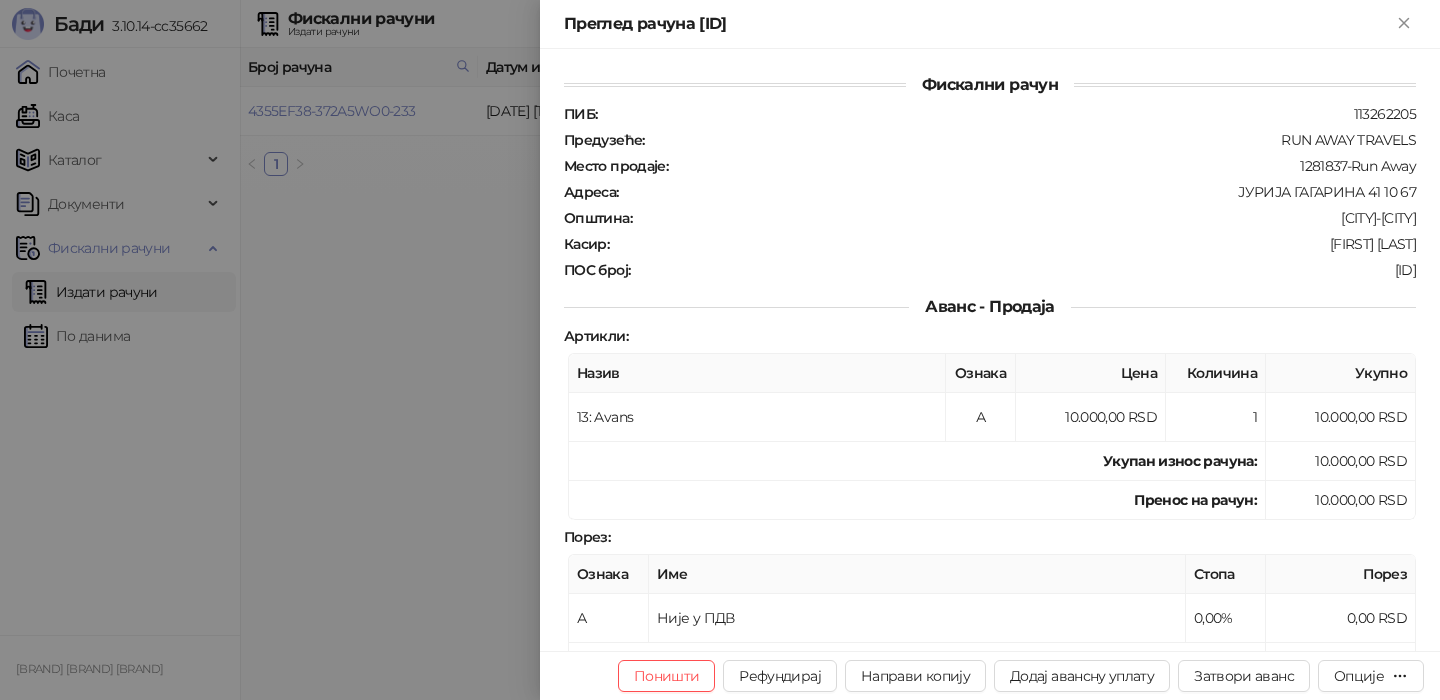 click at bounding box center (720, 350) 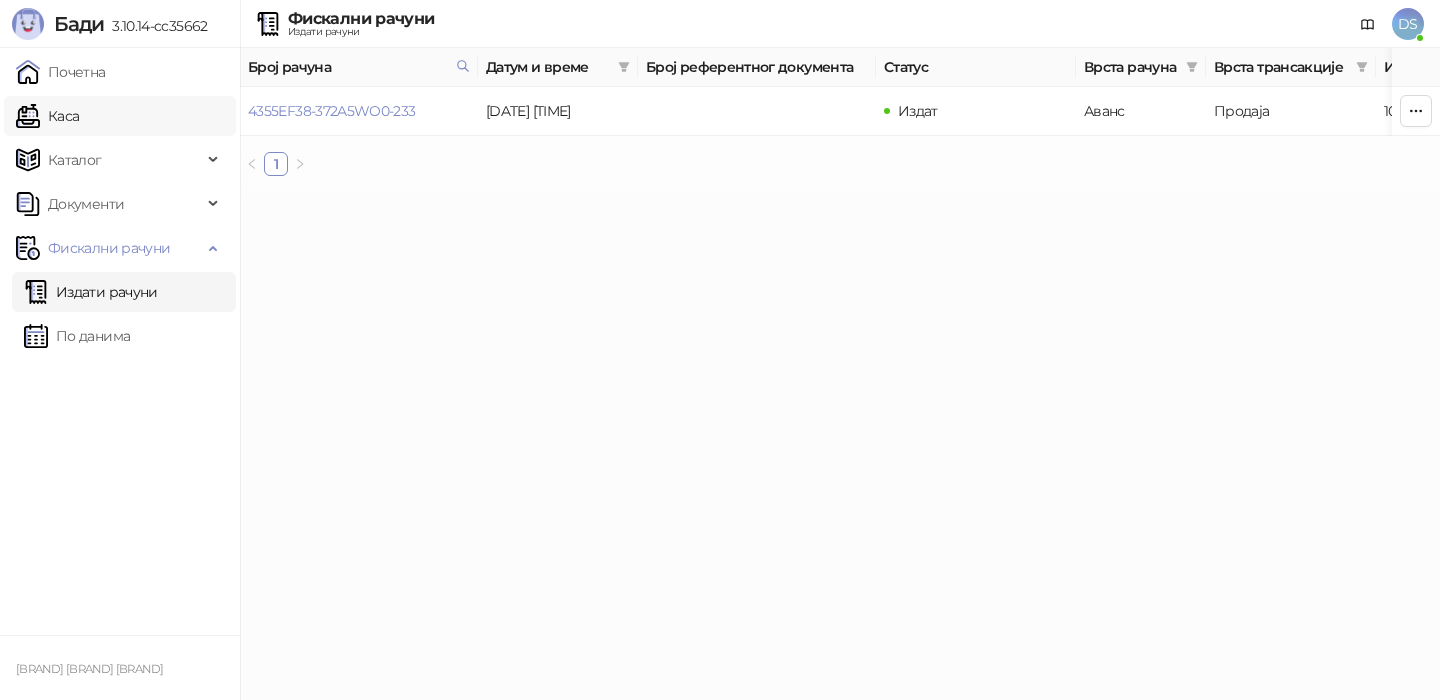 click on "Каса" at bounding box center (47, 116) 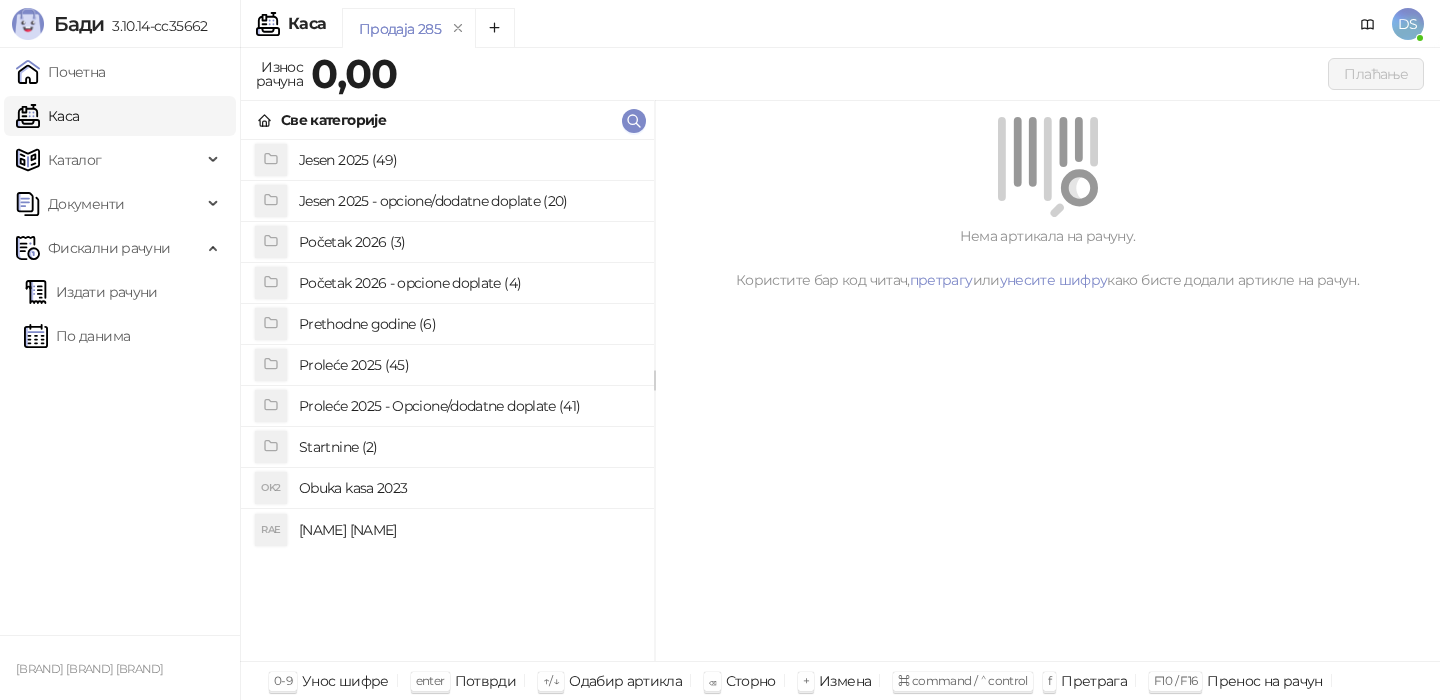 click on "[NAME] [NAME]" at bounding box center (468, 530) 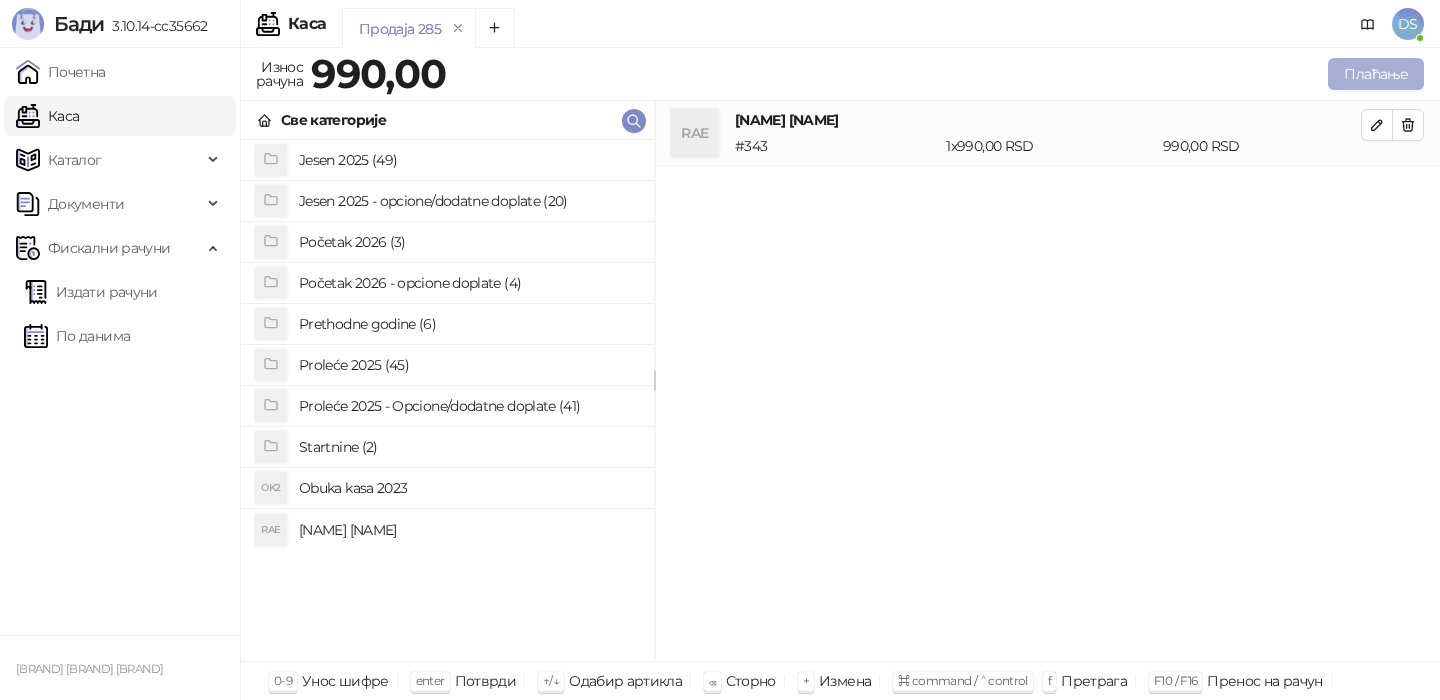 click on "Плаћање" at bounding box center [1376, 74] 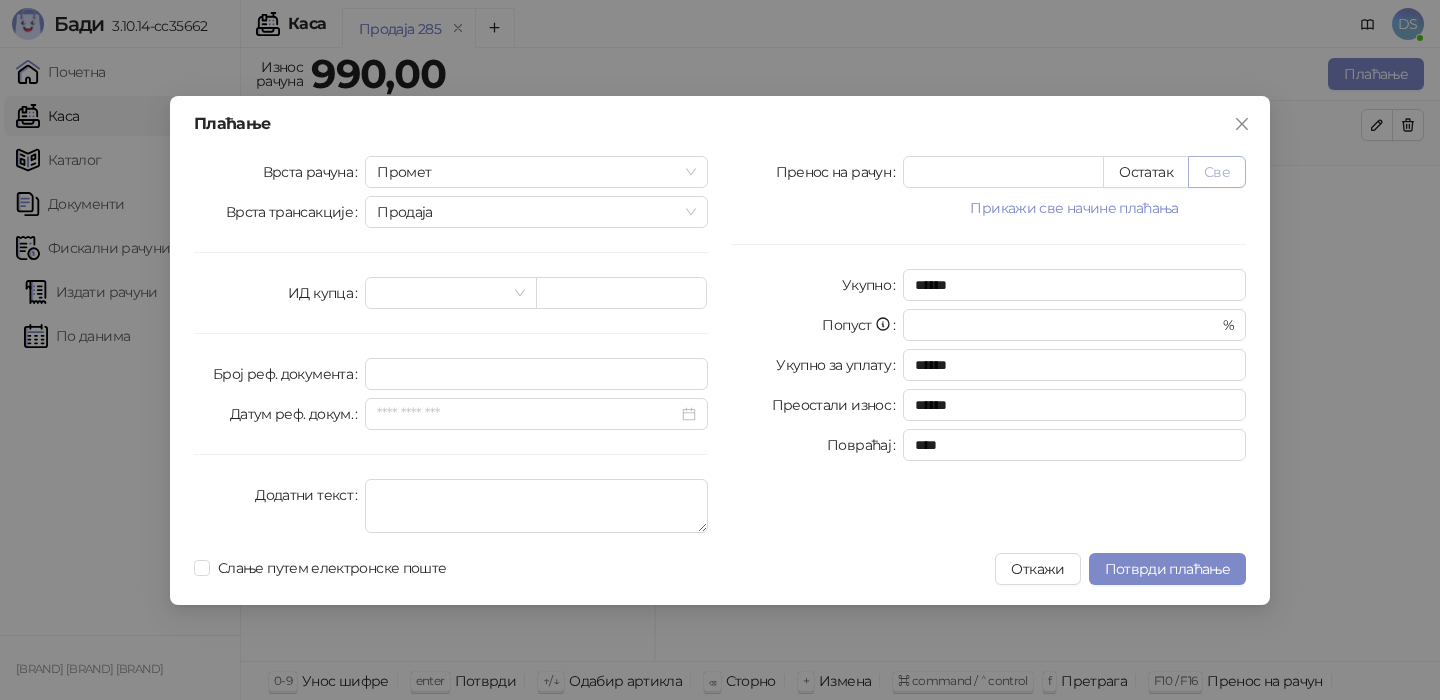 click on "Све" at bounding box center [1217, 172] 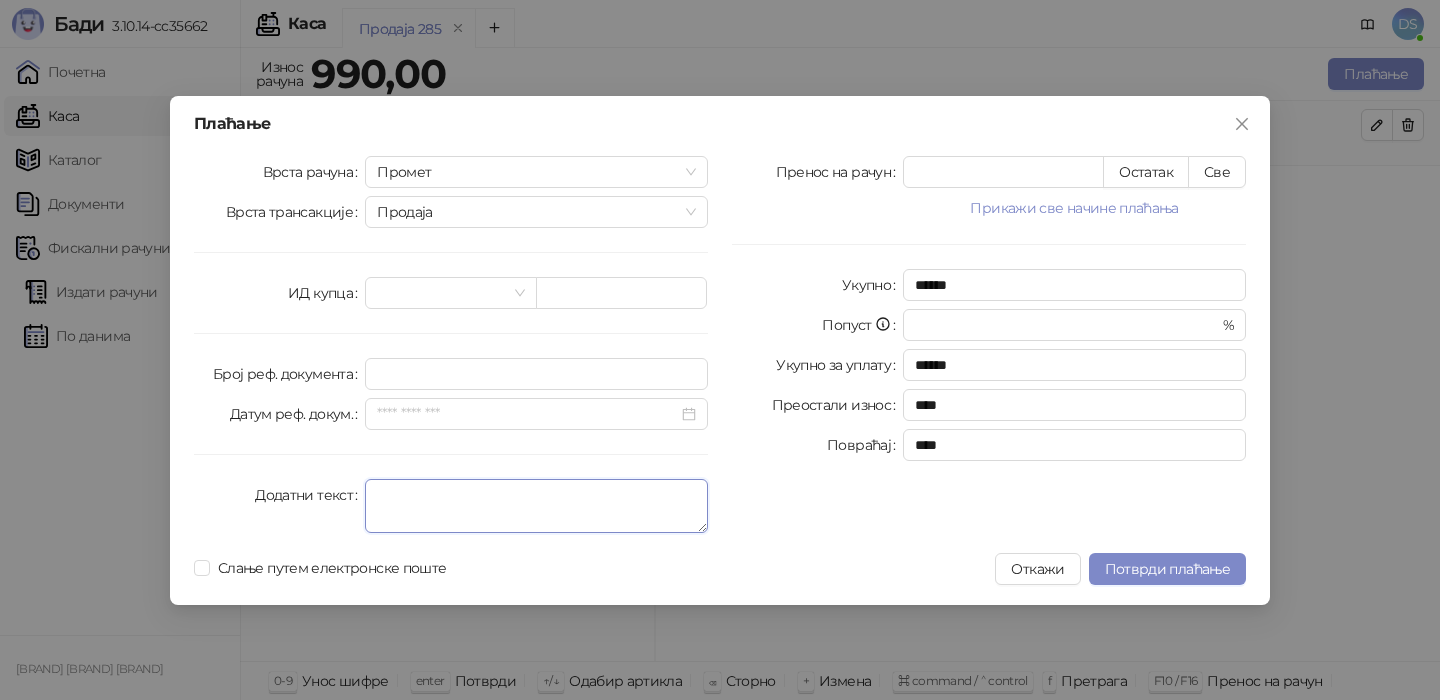 click on "Додатни текст" at bounding box center [536, 506] 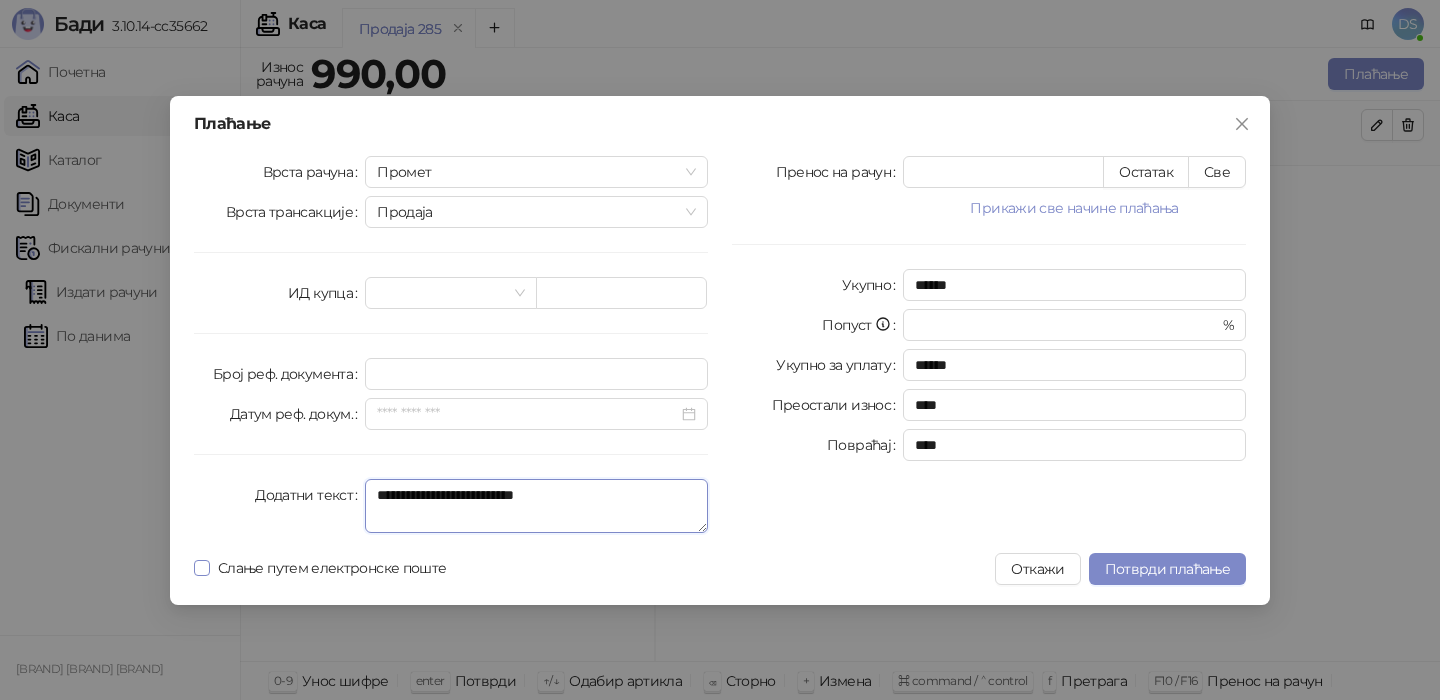 type on "**********" 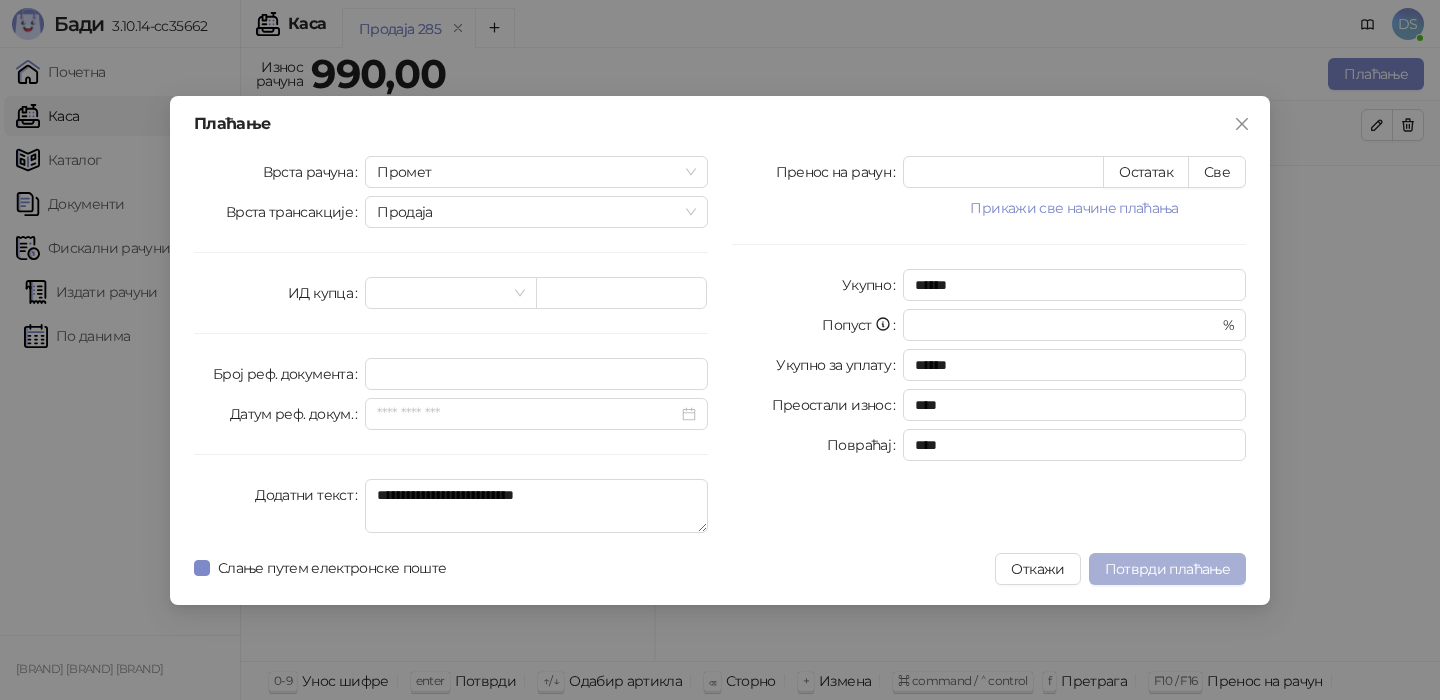 click on "Потврди плаћање" at bounding box center [1167, 569] 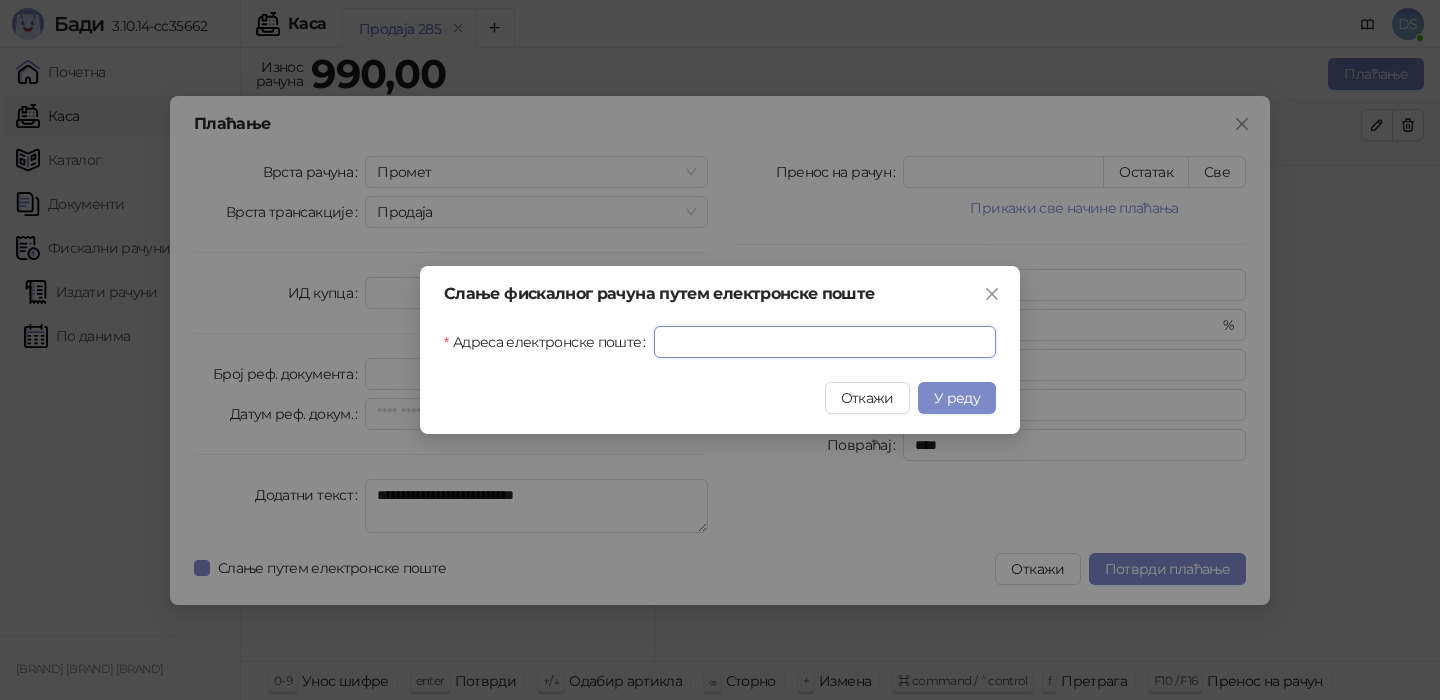 click on "Адреса електронске поште" at bounding box center [825, 342] 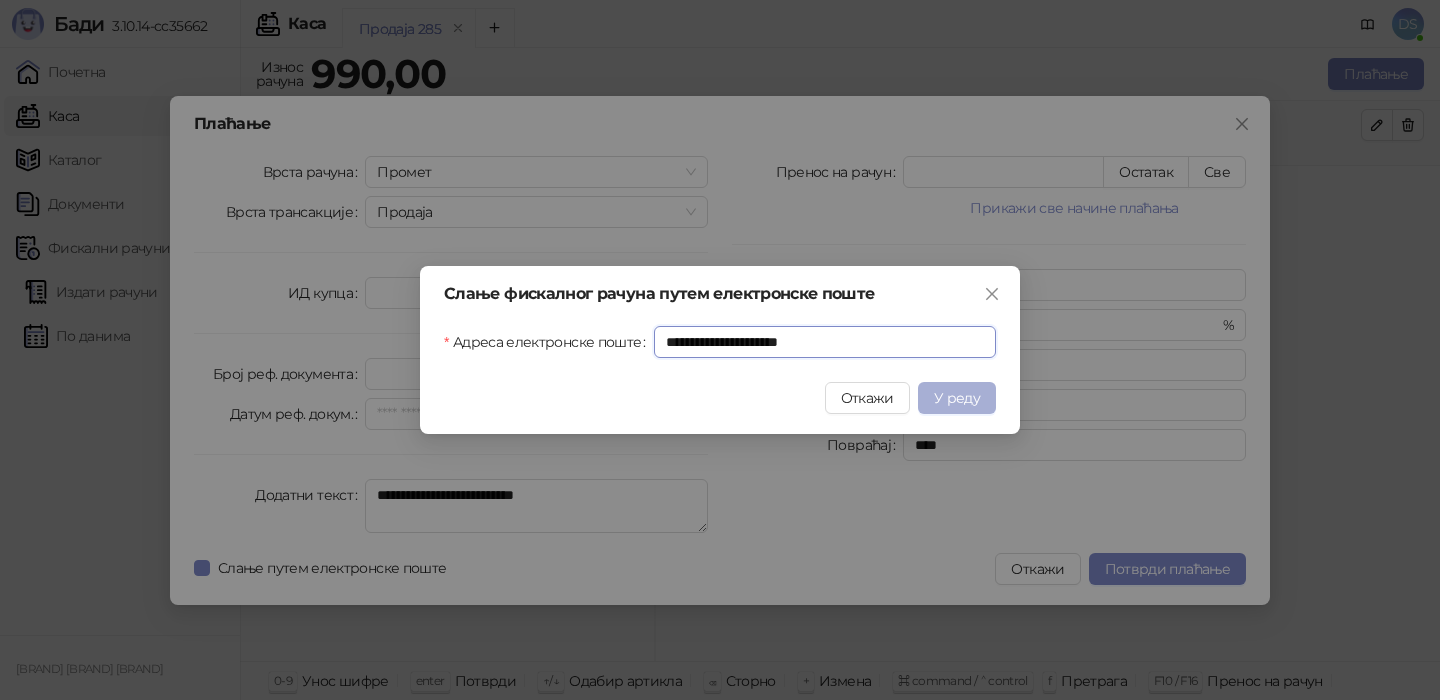 type on "**********" 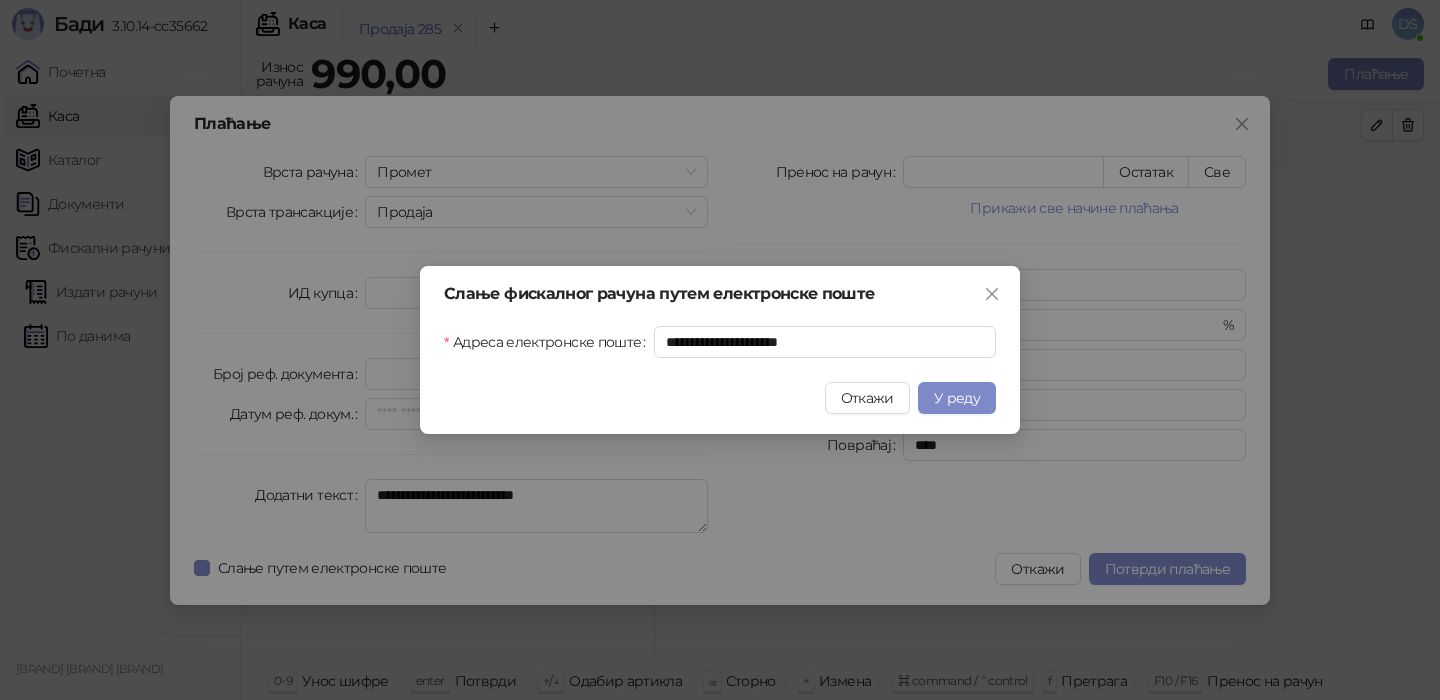 click on "У реду" at bounding box center (957, 398) 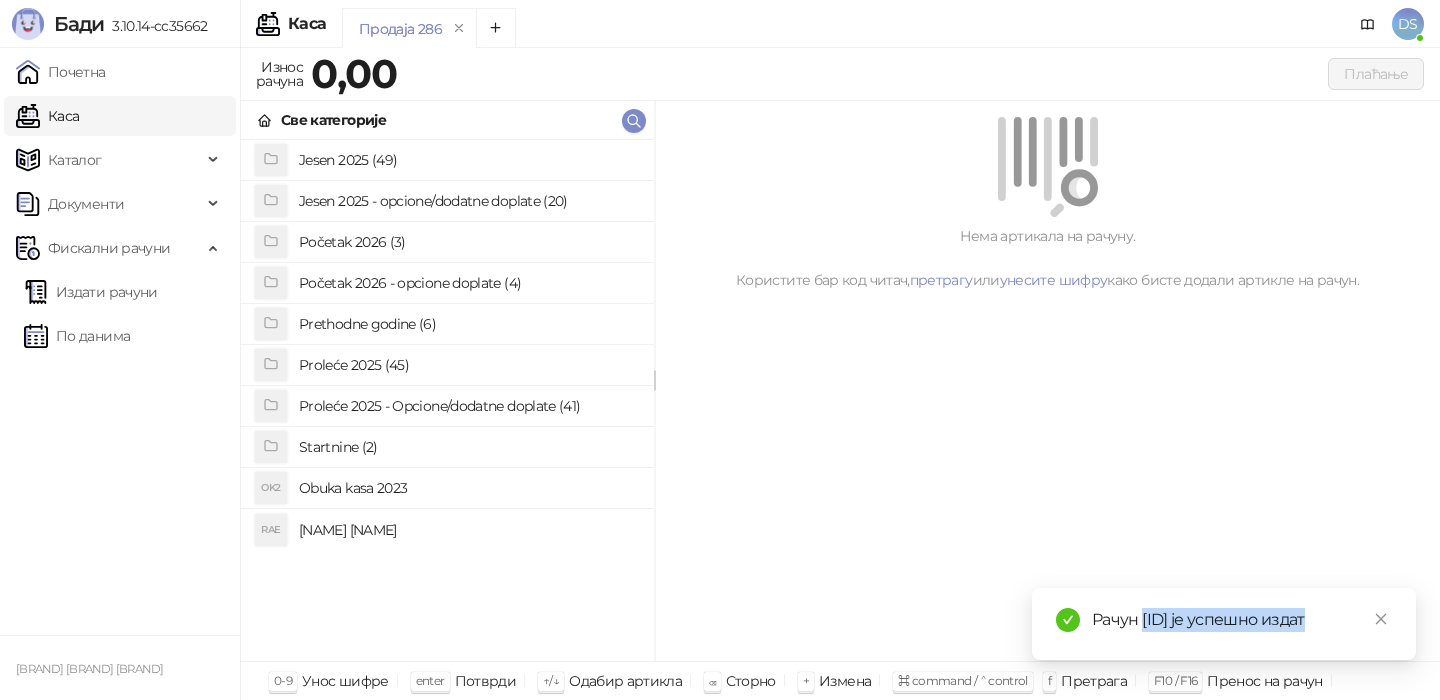 drag, startPoint x: 1334, startPoint y: 597, endPoint x: 1146, endPoint y: 597, distance: 188 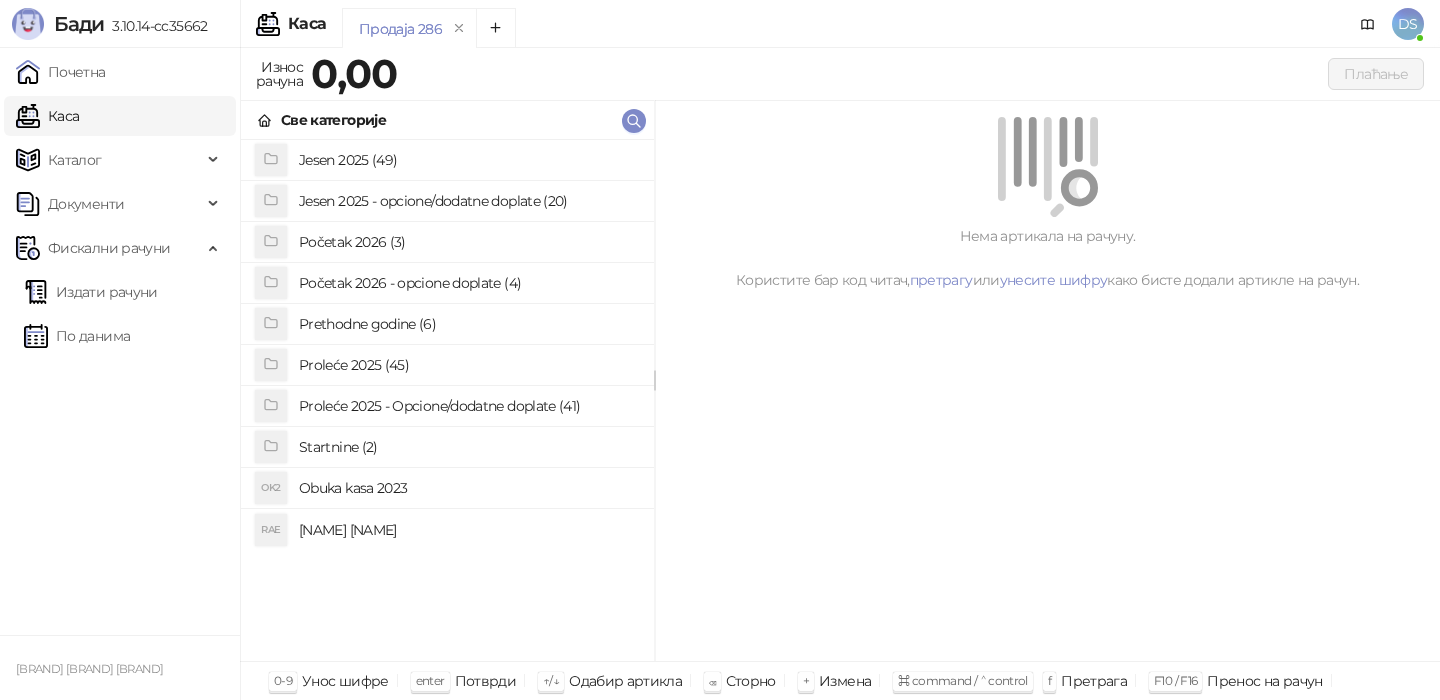 click on "[NAME] [NAME]" at bounding box center [468, 530] 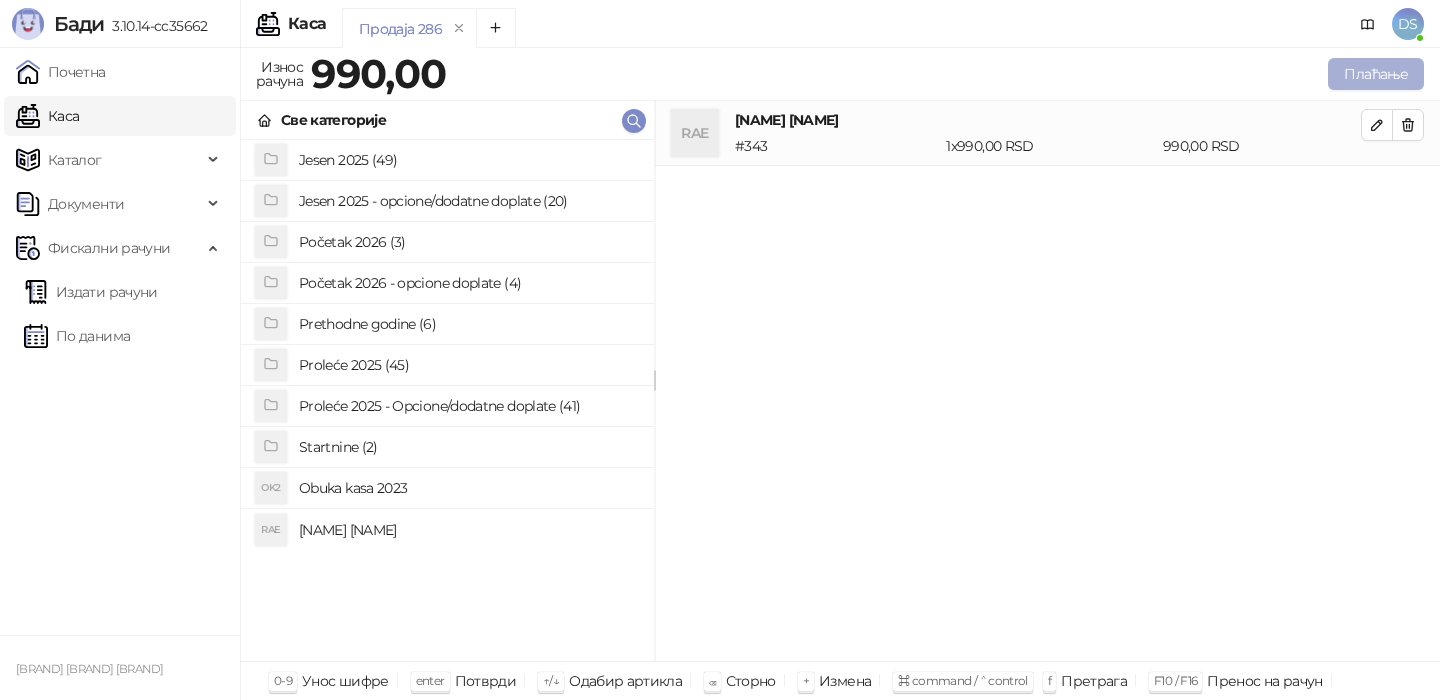 click on "Плаћање" at bounding box center [1376, 74] 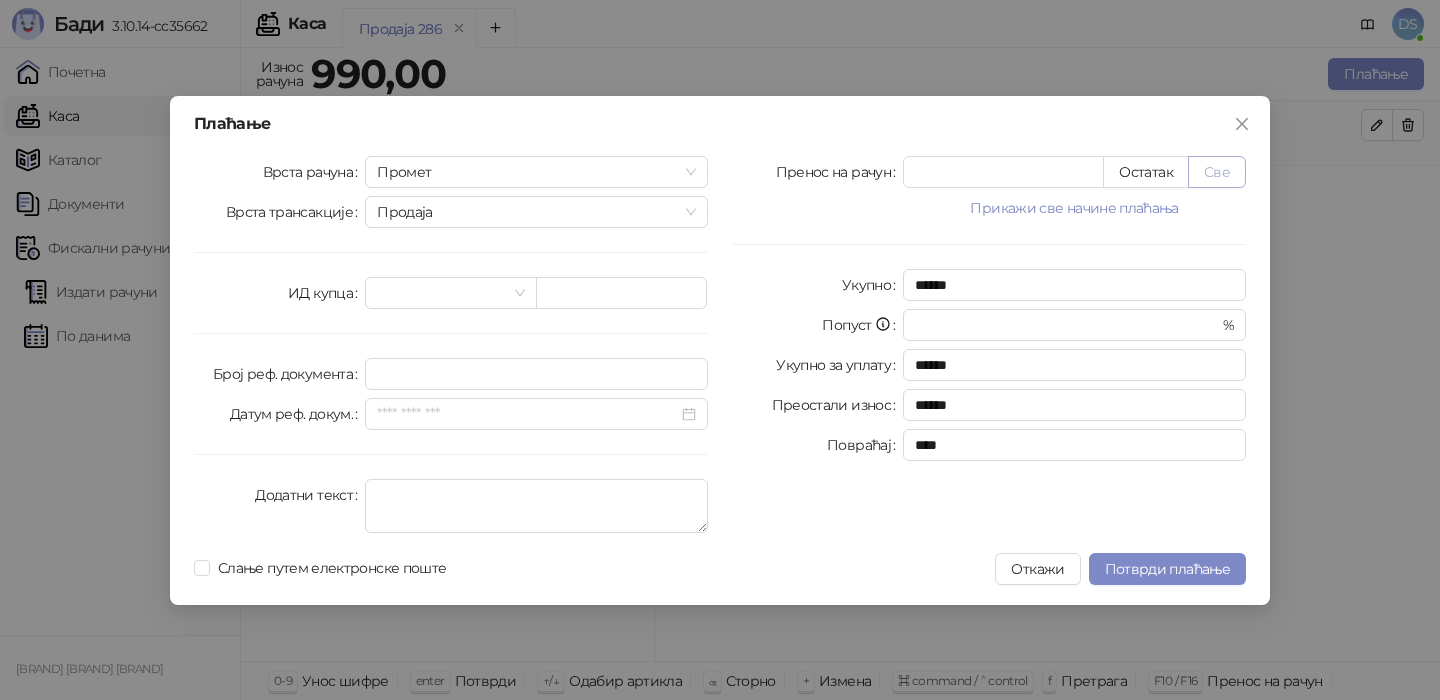 click on "Све" at bounding box center [1217, 172] 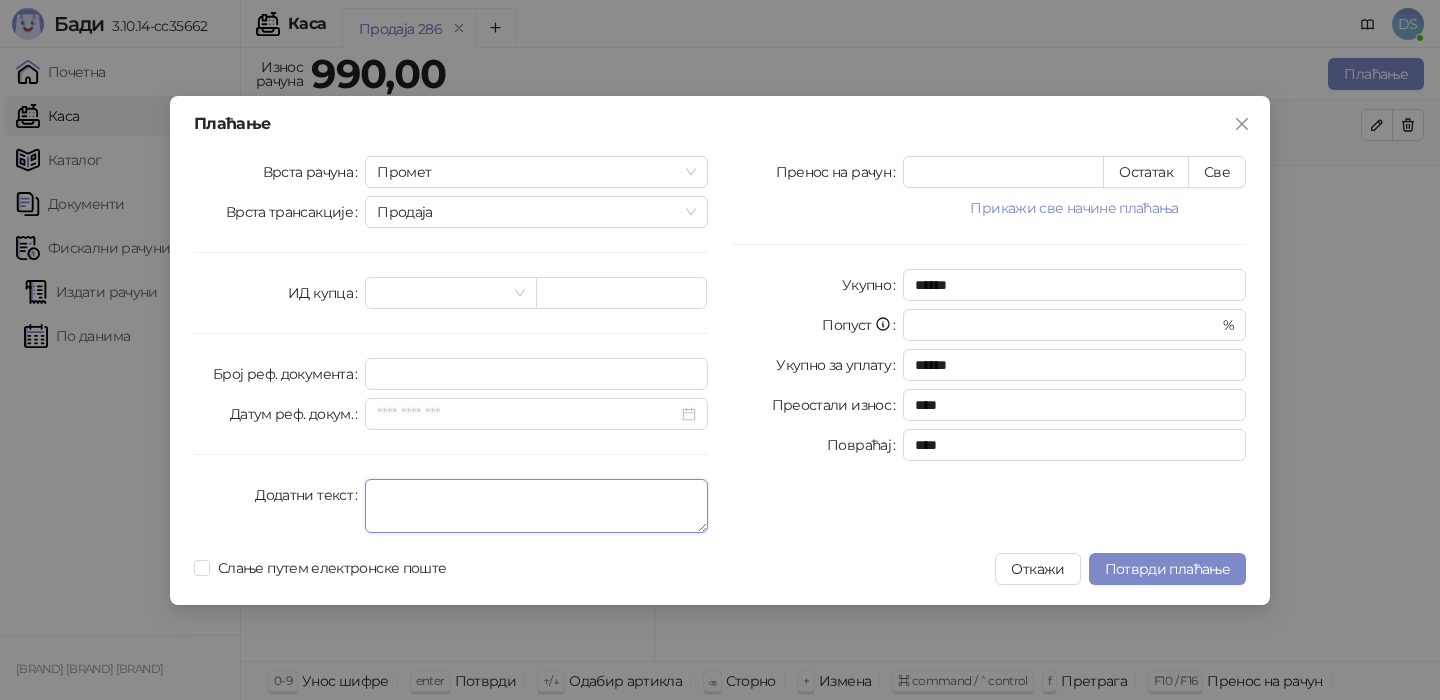 click on "Додатни текст" at bounding box center [536, 506] 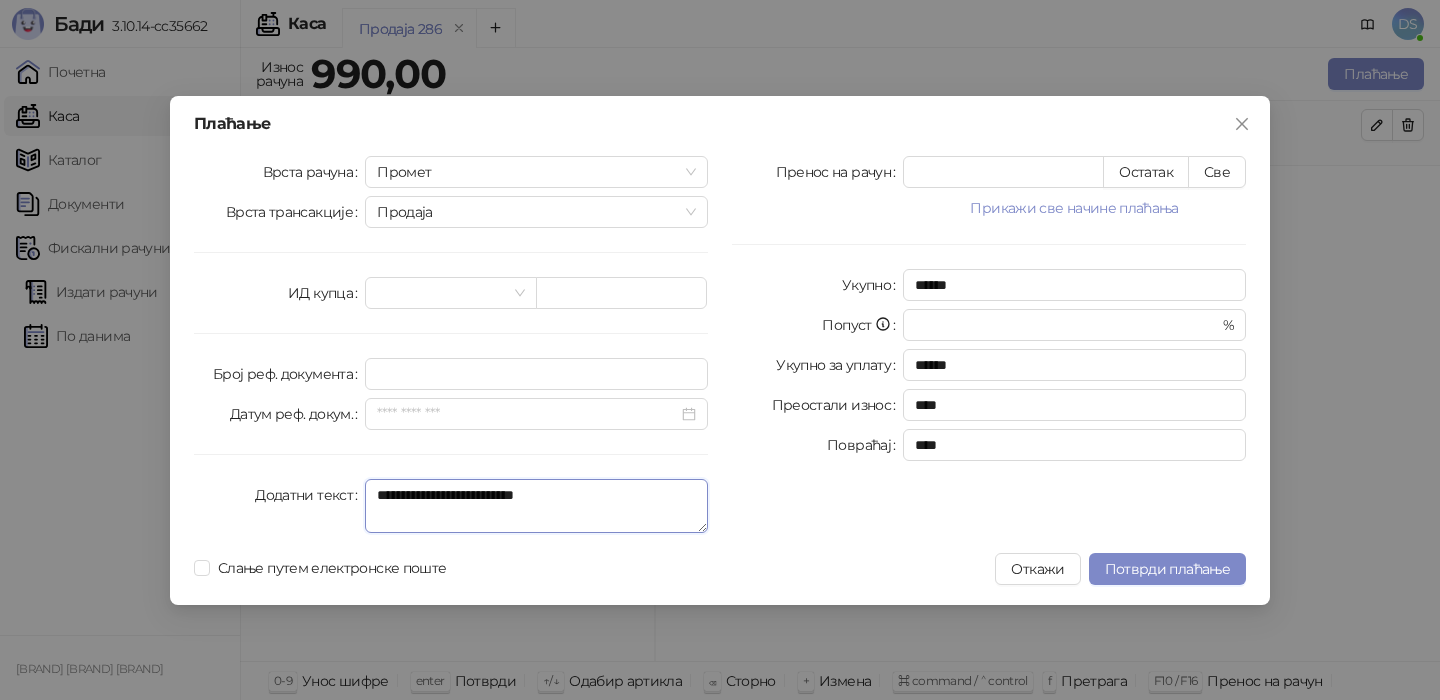 type on "**********" 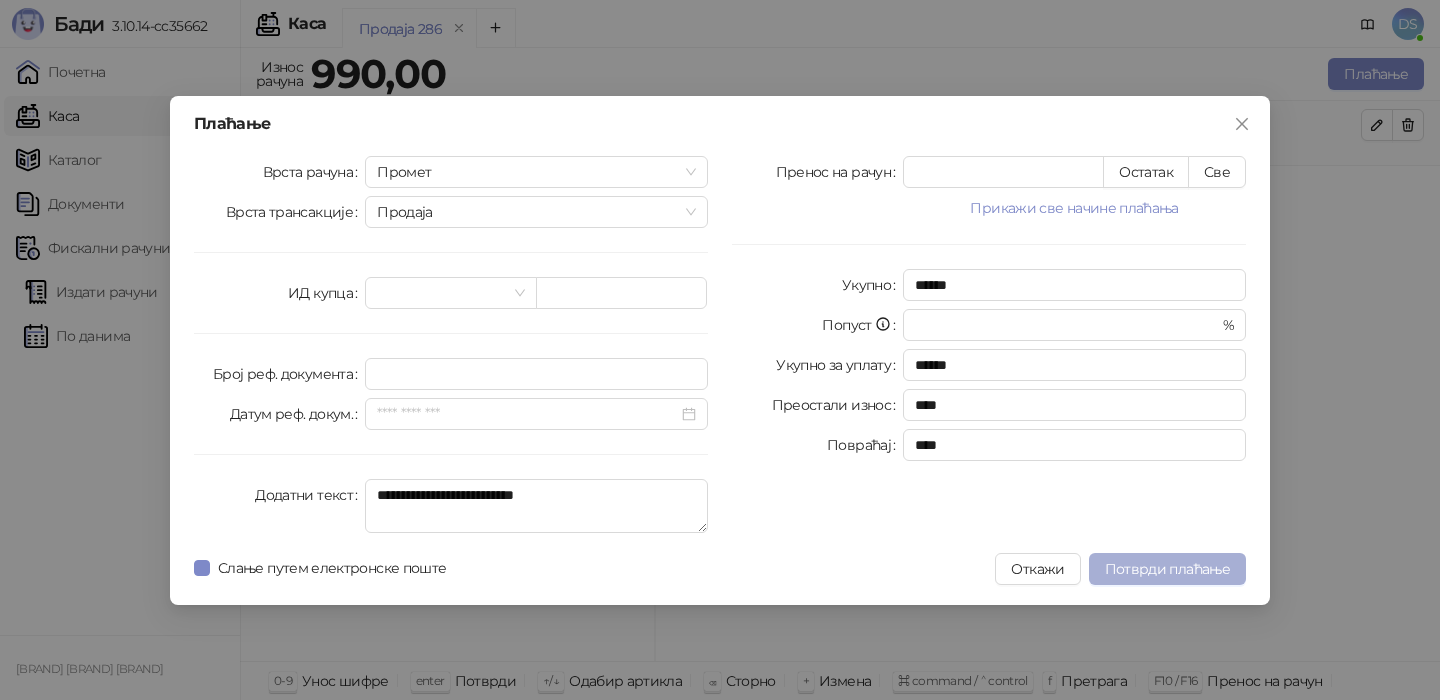 click on "Потврди плаћање" at bounding box center [1167, 569] 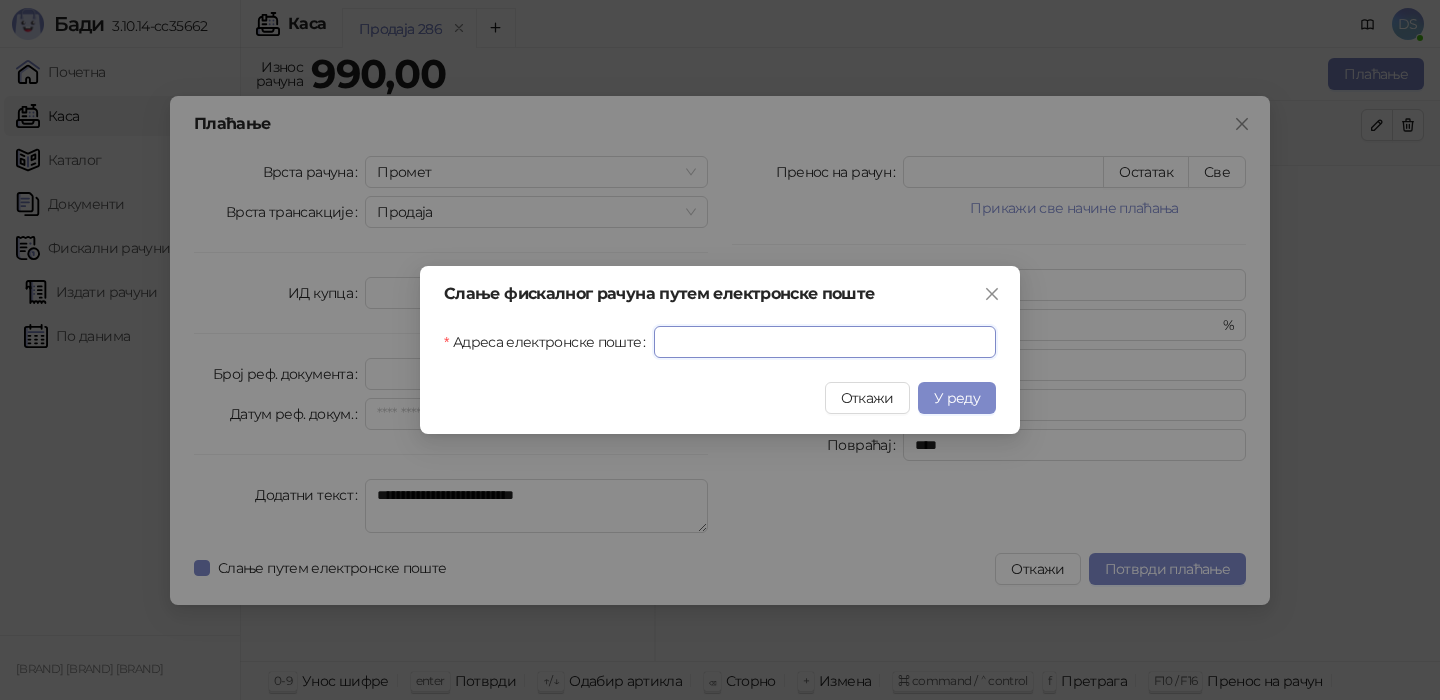click on "Адреса електронске поште" at bounding box center (825, 342) 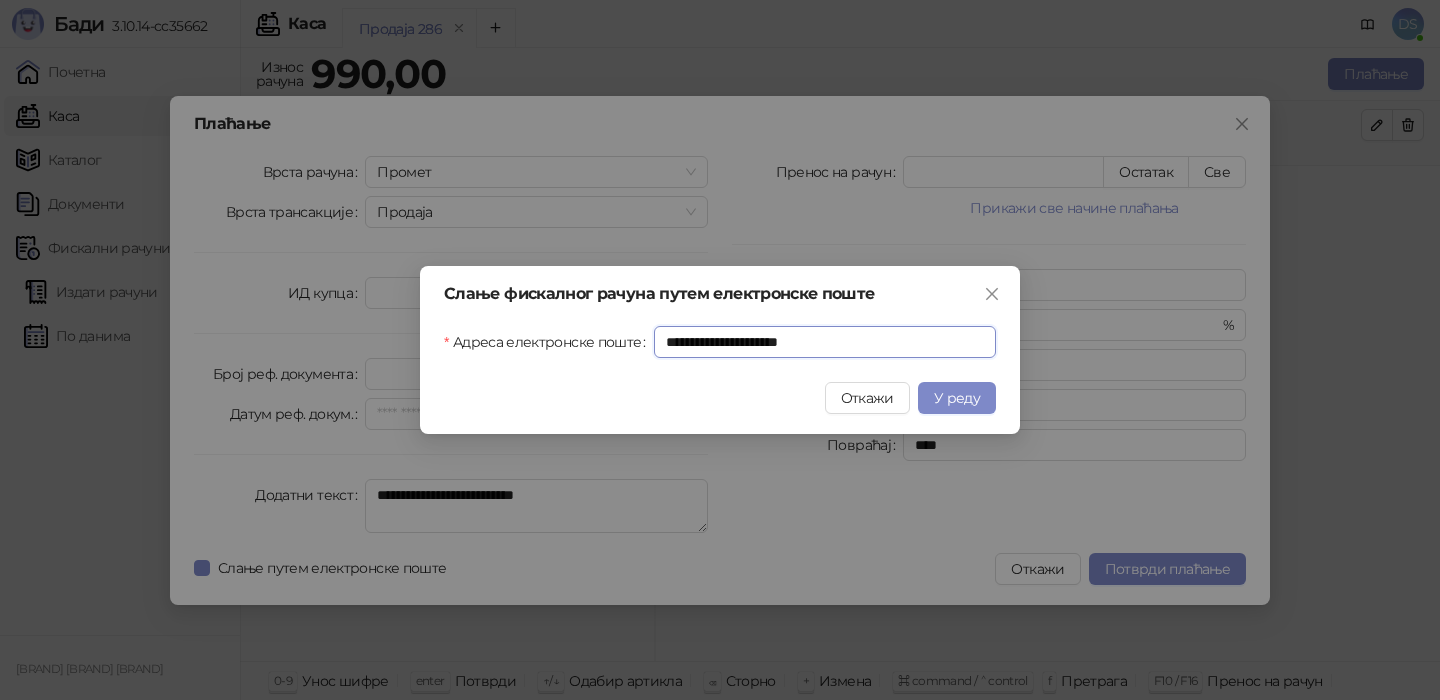 type on "**********" 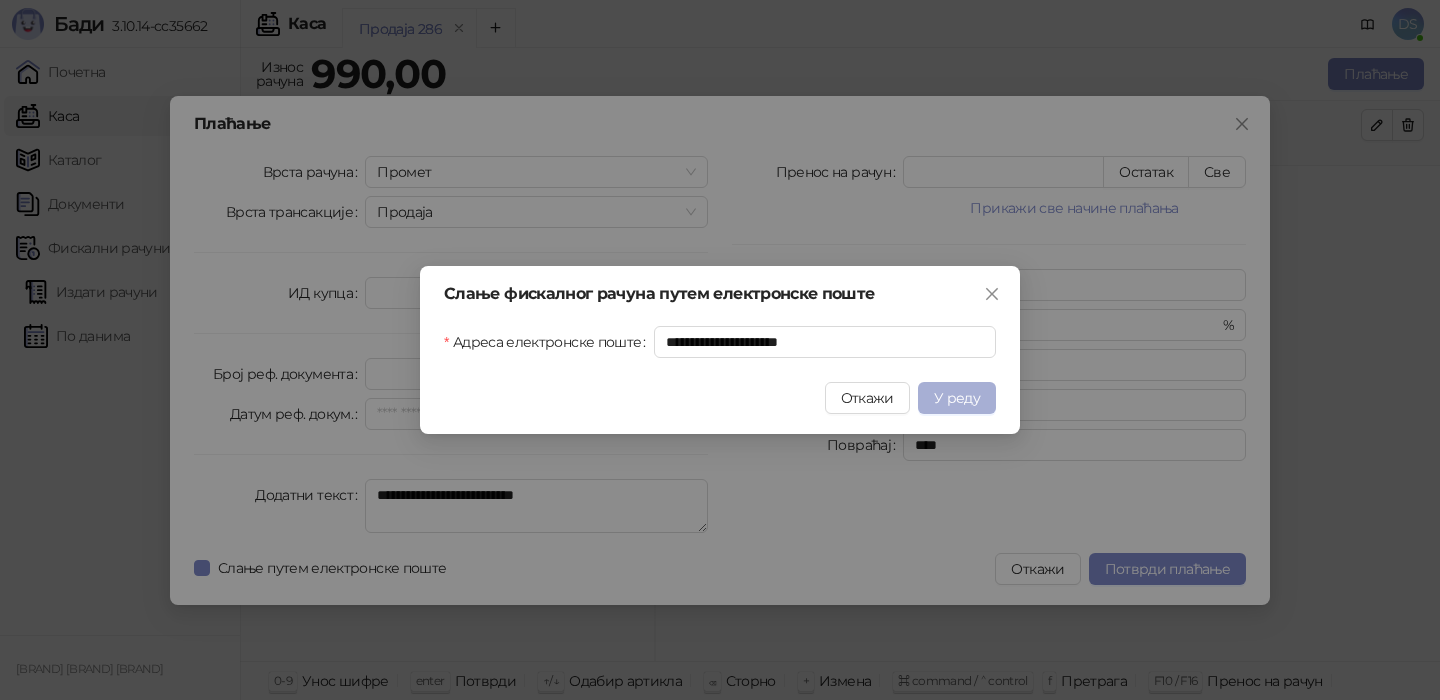 click on "У реду" at bounding box center [957, 398] 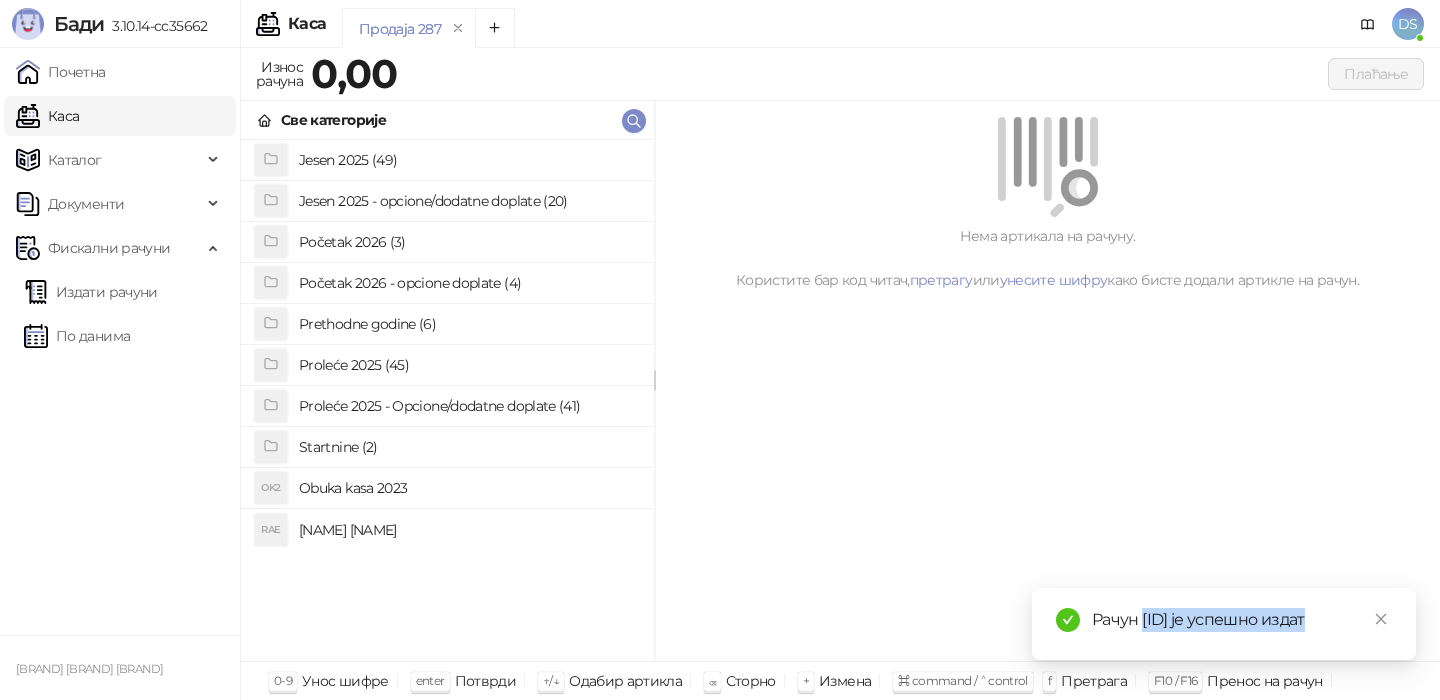 drag, startPoint x: 1336, startPoint y: 595, endPoint x: 1146, endPoint y: 594, distance: 190.00262 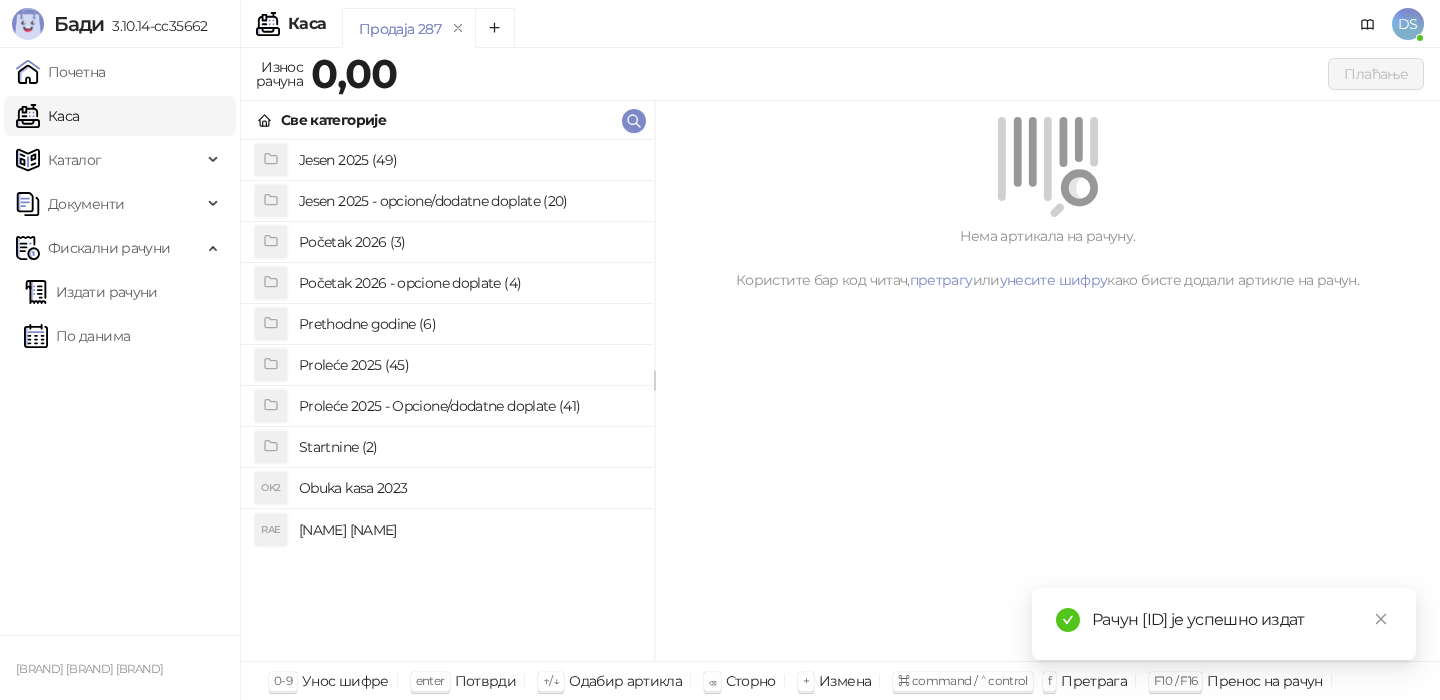 click on "[NAME] [NAME]" at bounding box center [468, 530] 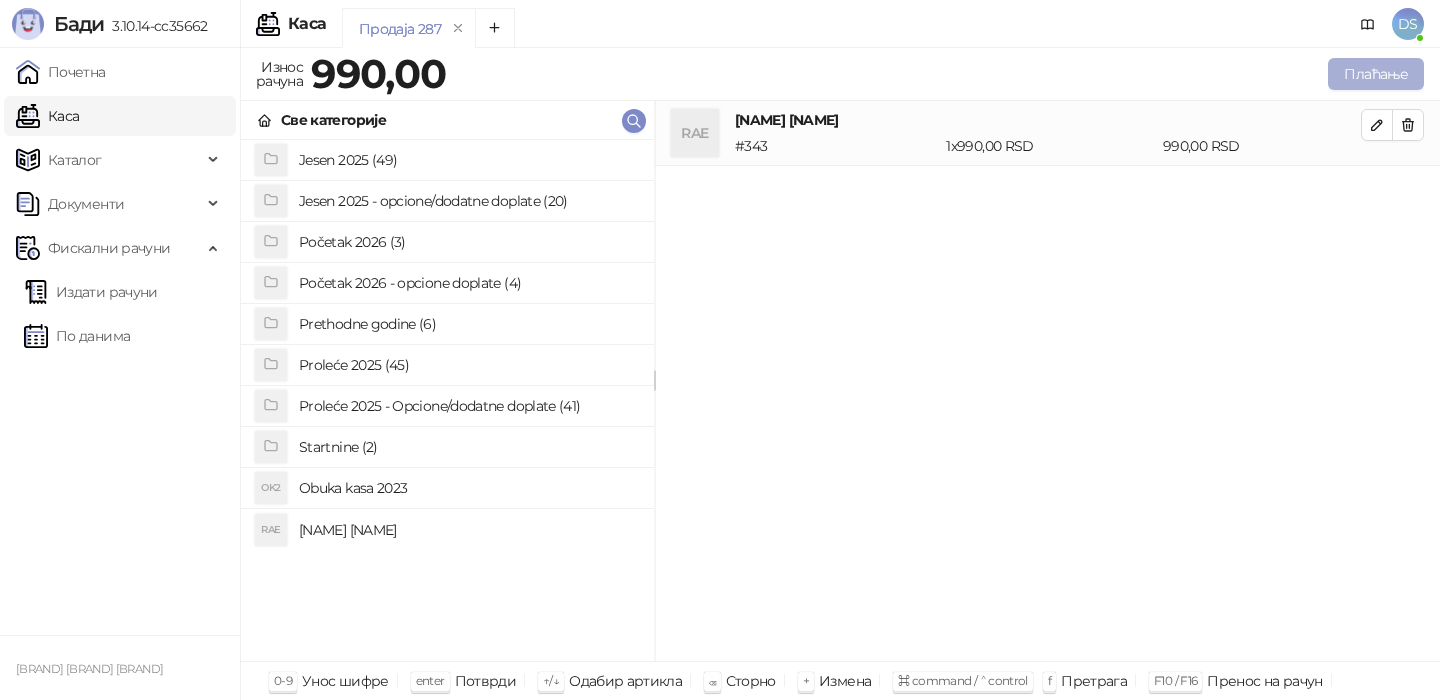 click on "Плаћање" at bounding box center (1376, 74) 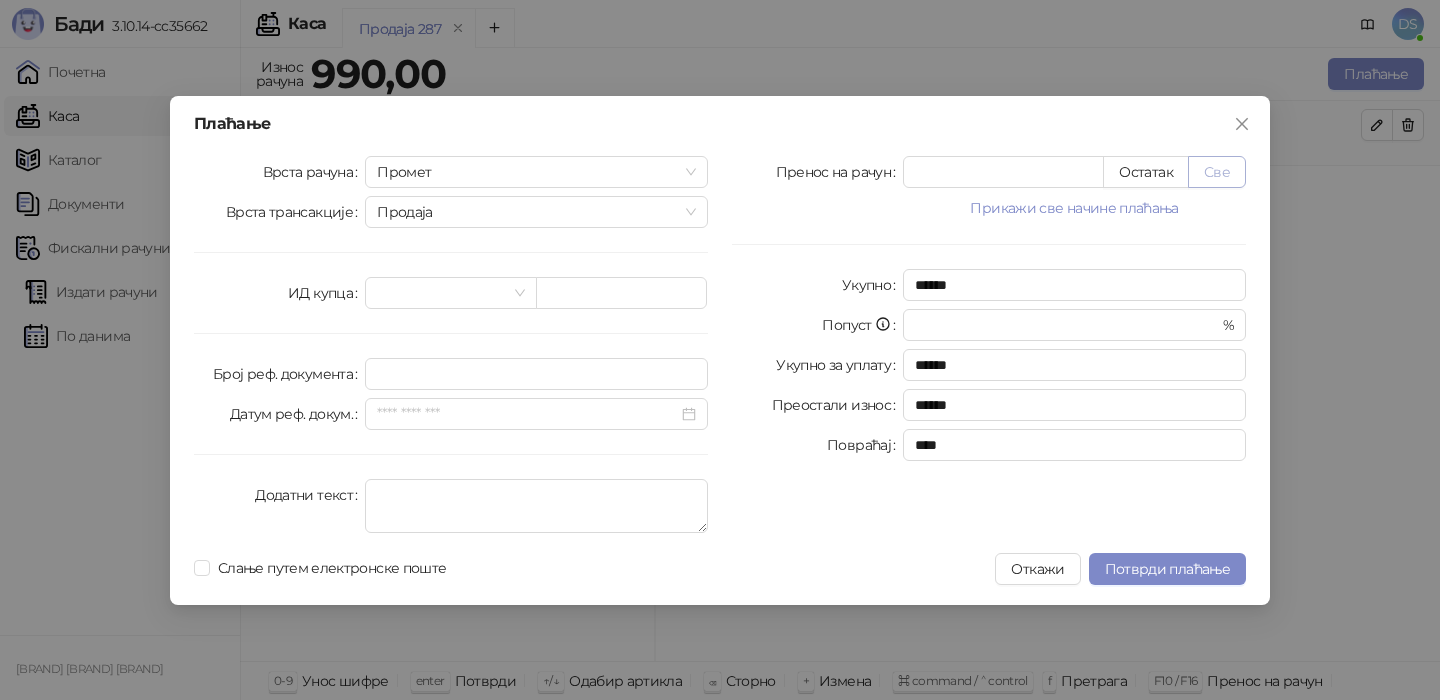 click on "Све" at bounding box center [1217, 172] 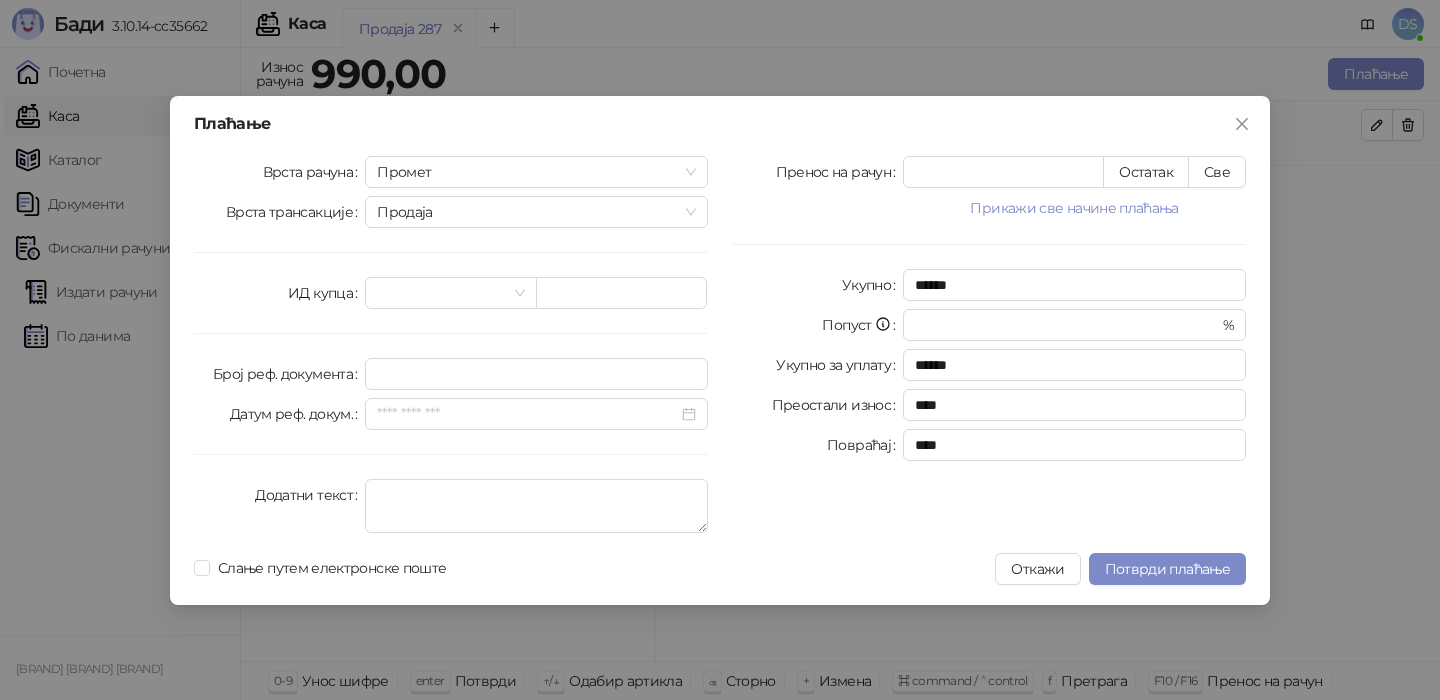 click on "Врста рачуна Промет Врста трансакције Продаја ИД купца Број реф. документа Датум реф. докум. Додатни текст" at bounding box center [451, 348] 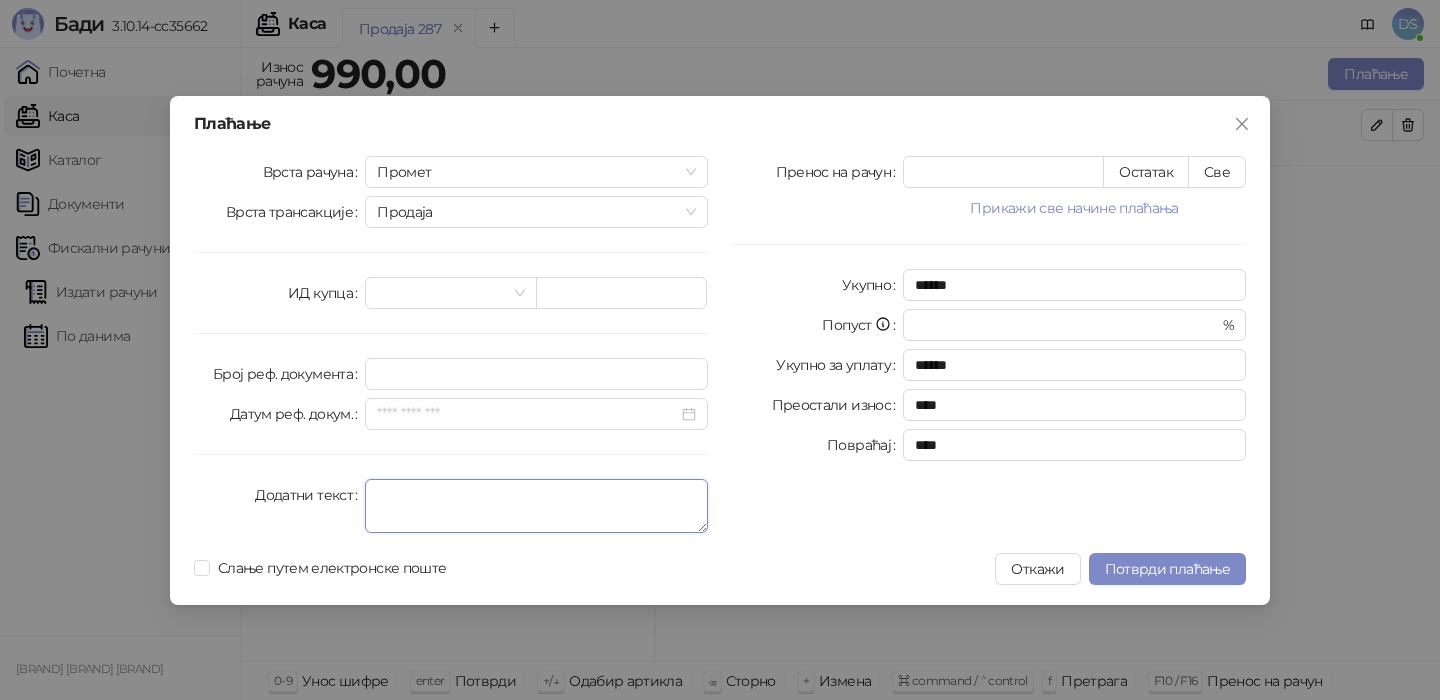 click on "Додатни текст" at bounding box center [536, 506] 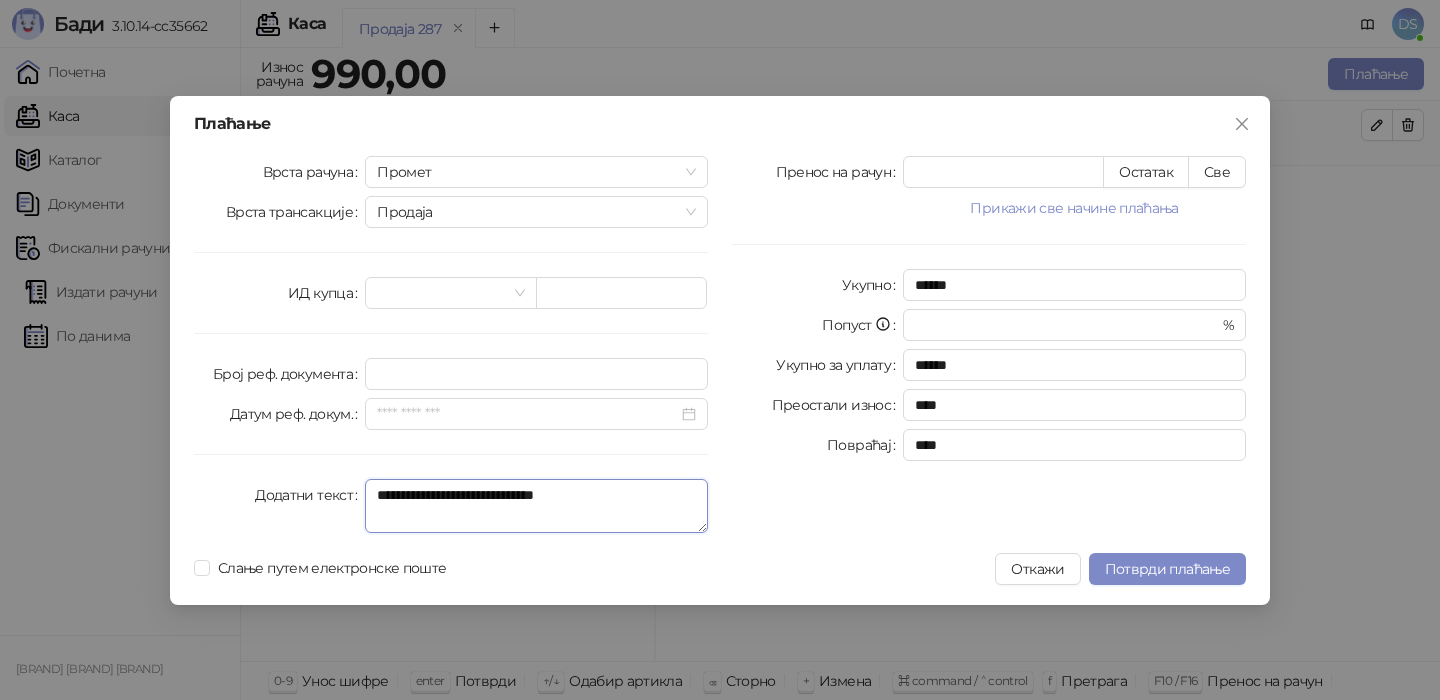 type on "**********" 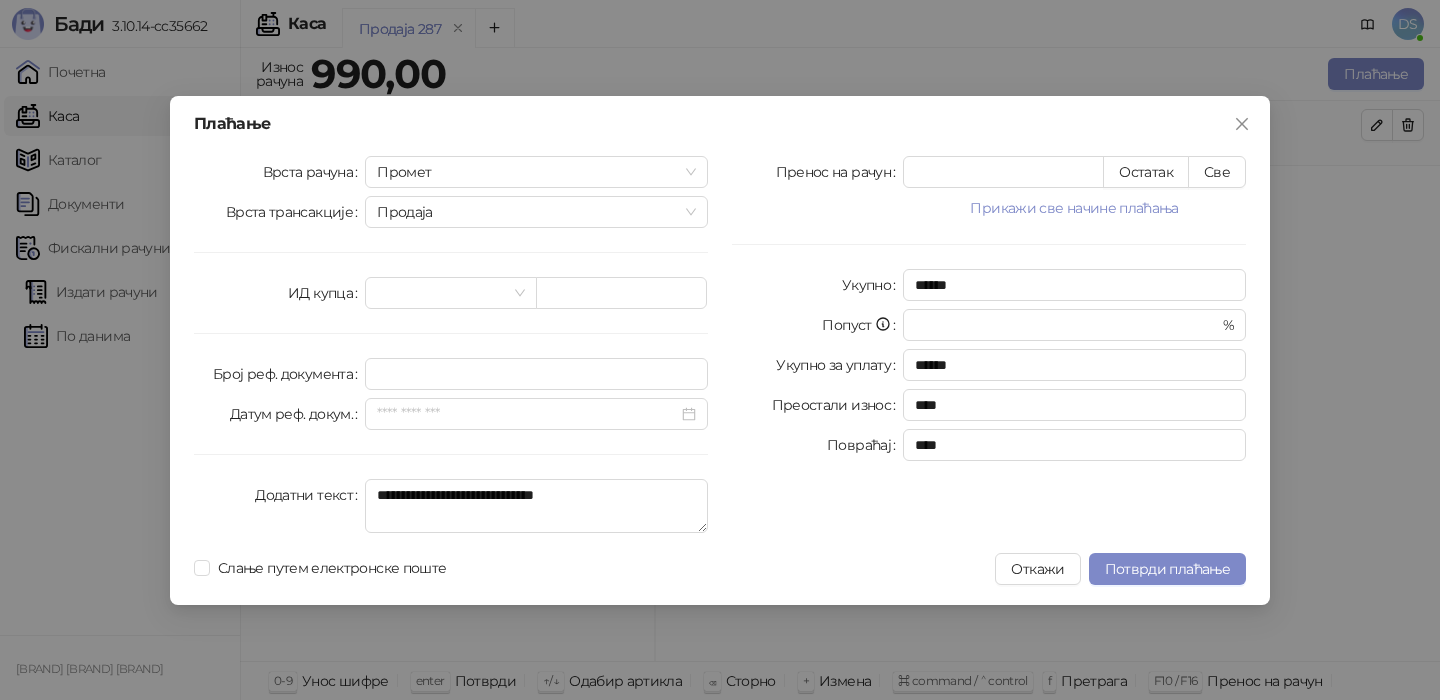 click on "**********" at bounding box center (720, 350) 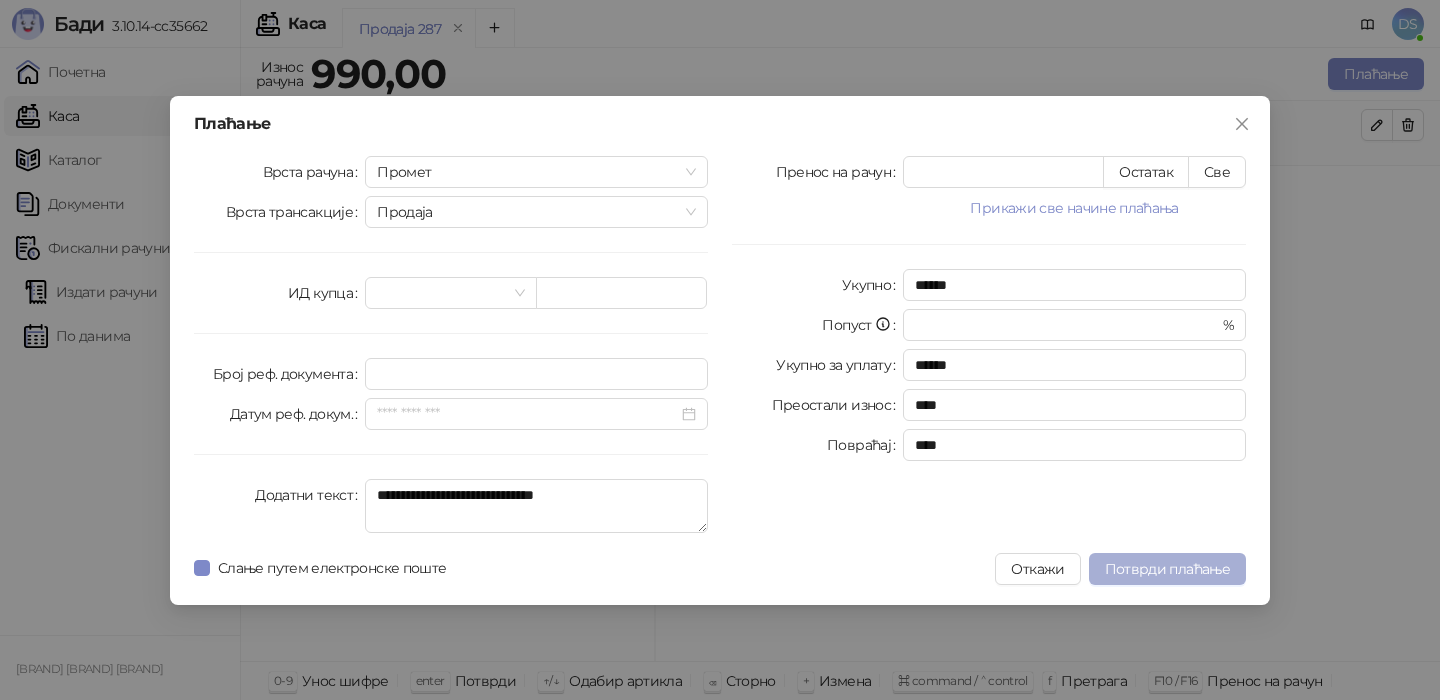 click on "Потврди плаћање" at bounding box center (1167, 569) 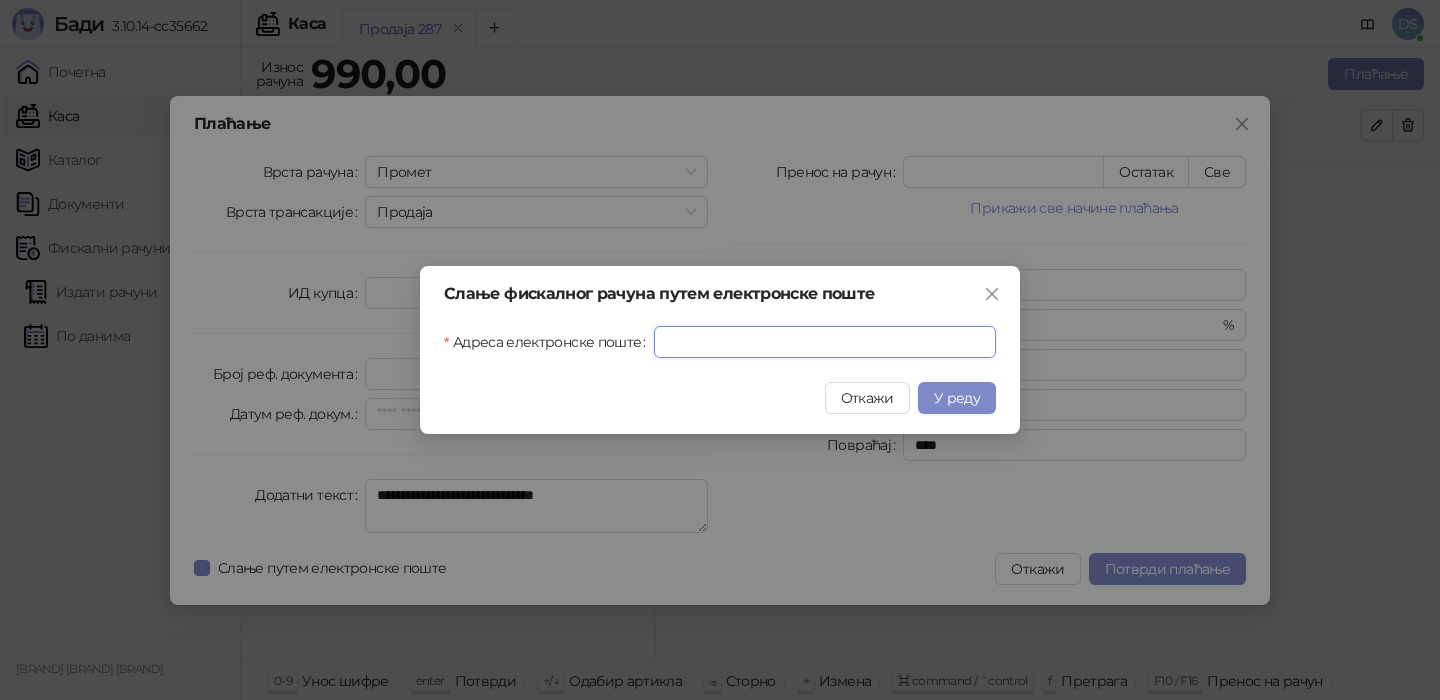 click on "Адреса електронске поште" at bounding box center [825, 342] 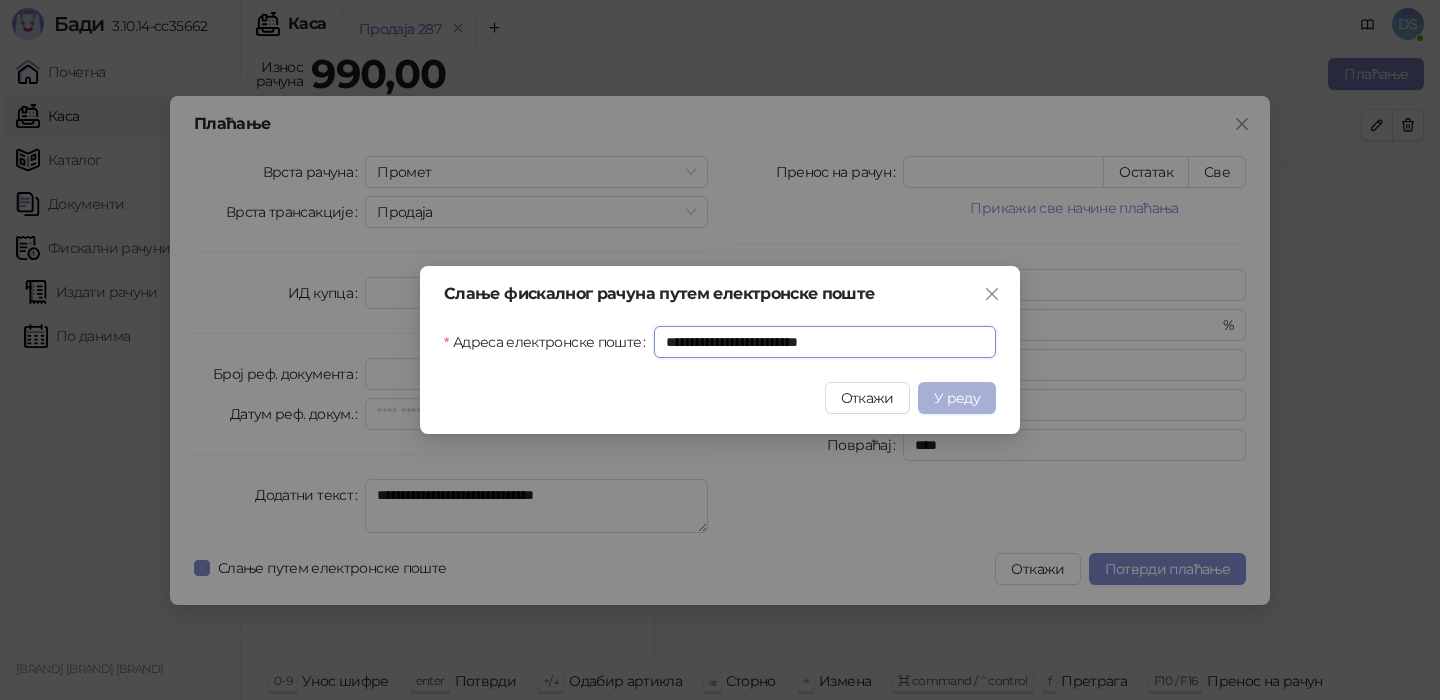 type on "**********" 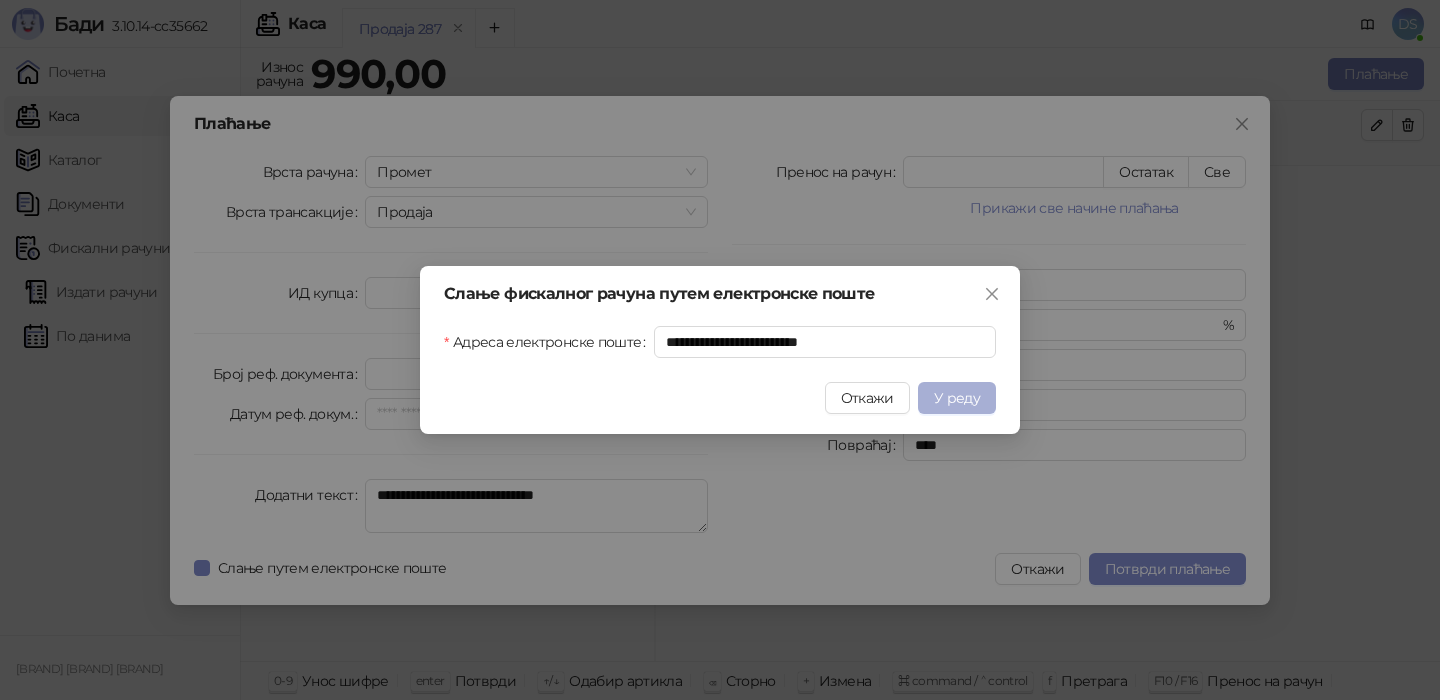 click on "У реду" at bounding box center [957, 398] 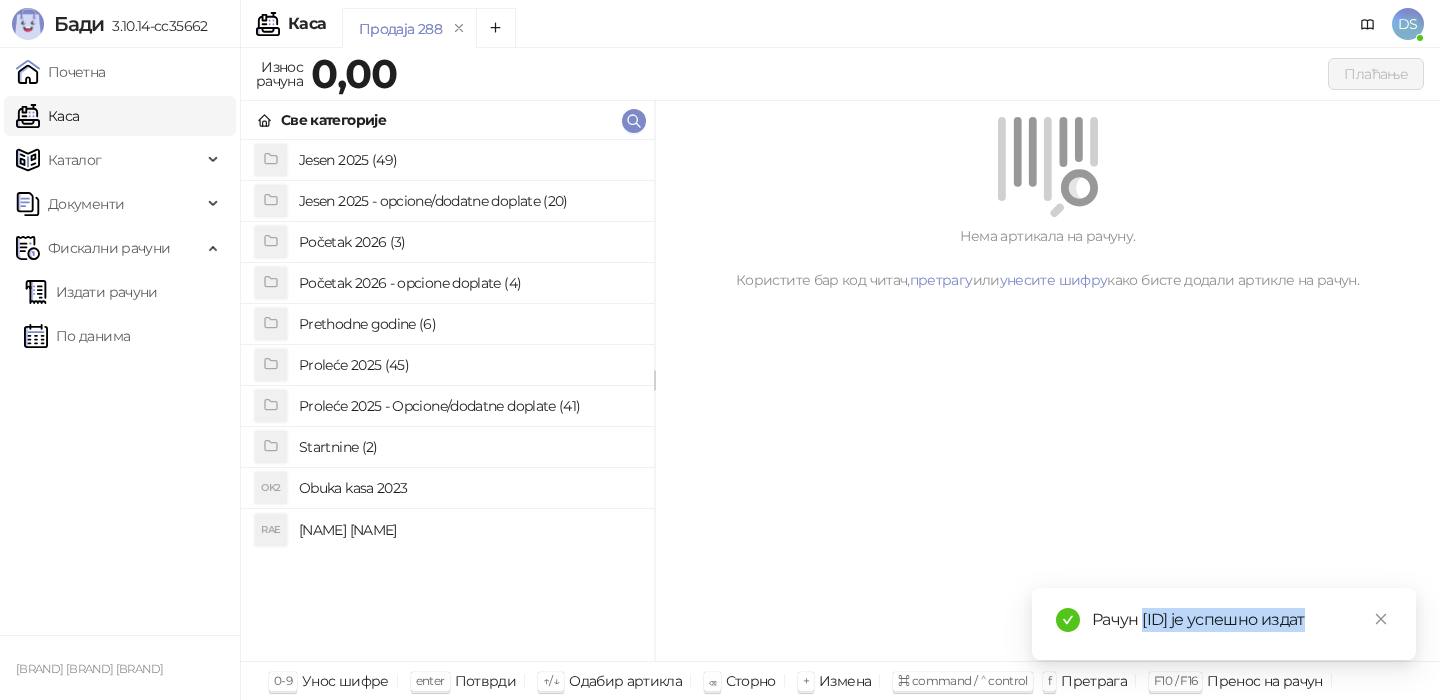 drag, startPoint x: 1335, startPoint y: 597, endPoint x: 1145, endPoint y: 605, distance: 190.16835 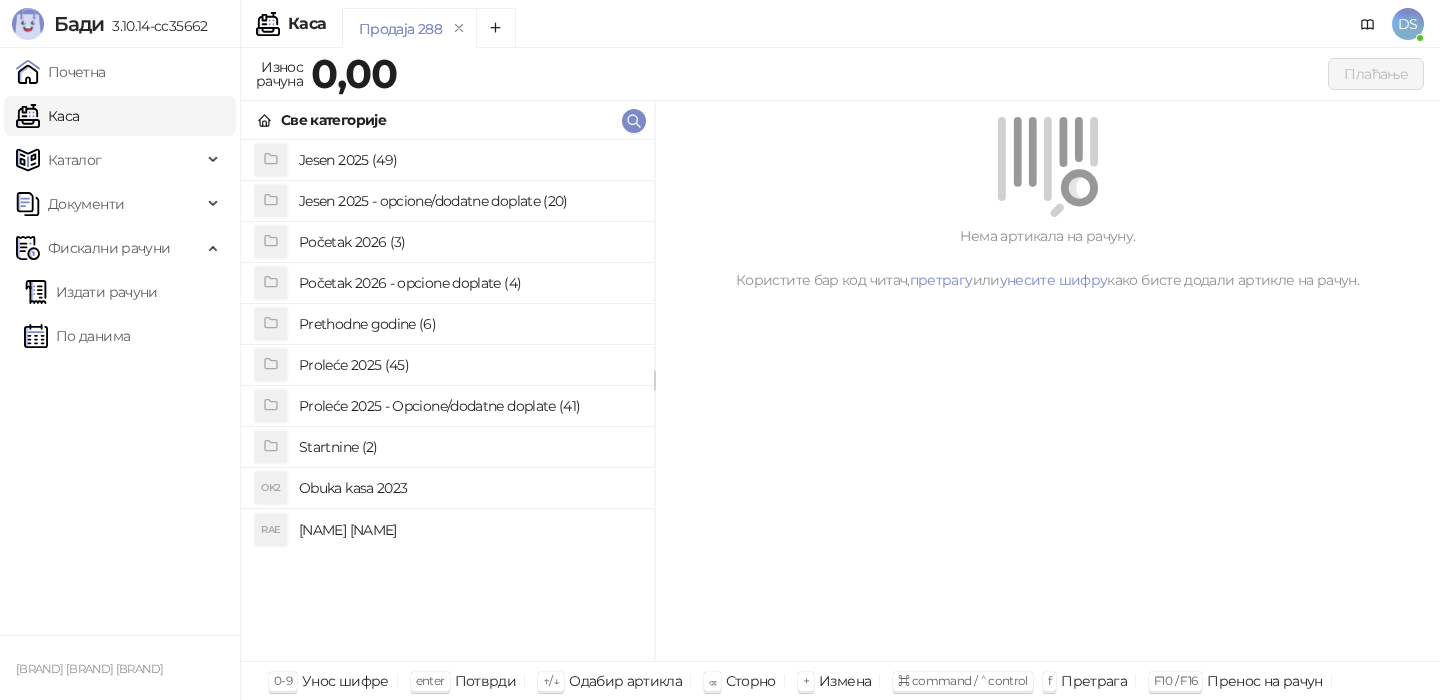 click on "[NAME] [NAME]" at bounding box center (468, 530) 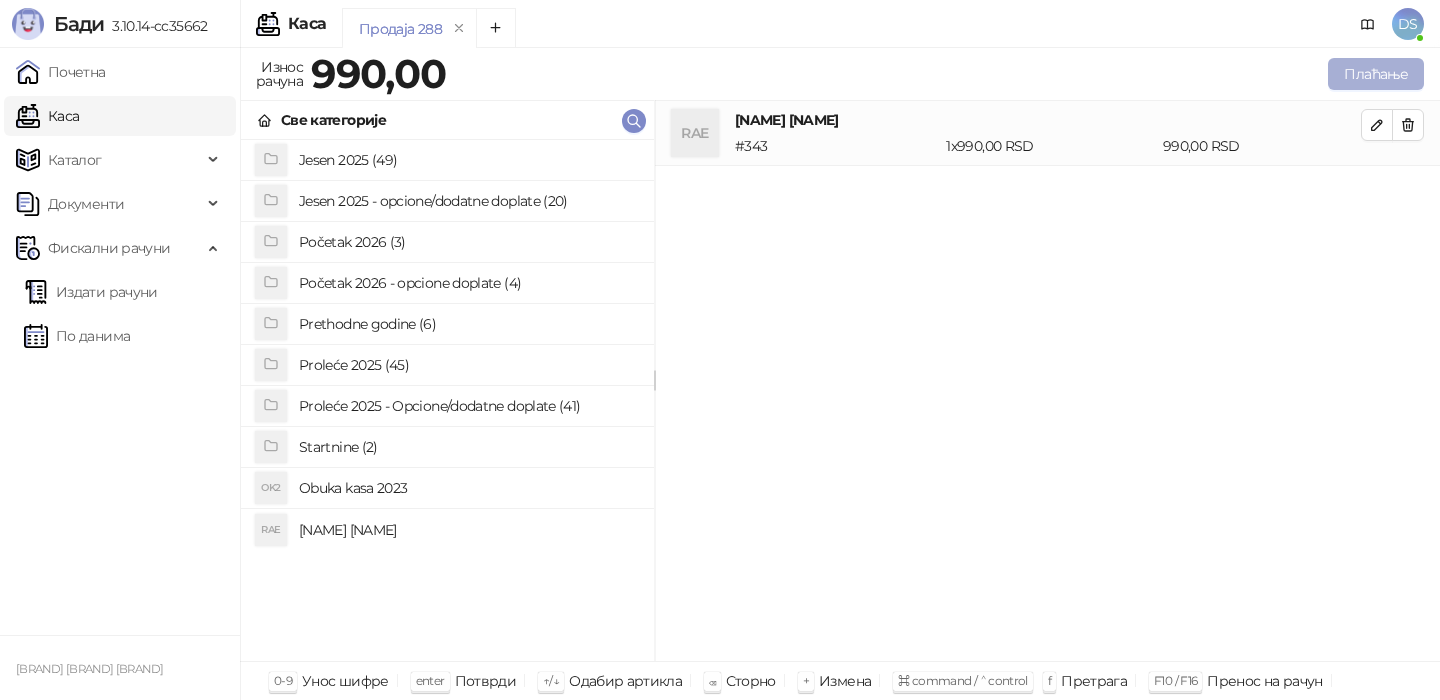 click on "Плаћање" at bounding box center [1376, 74] 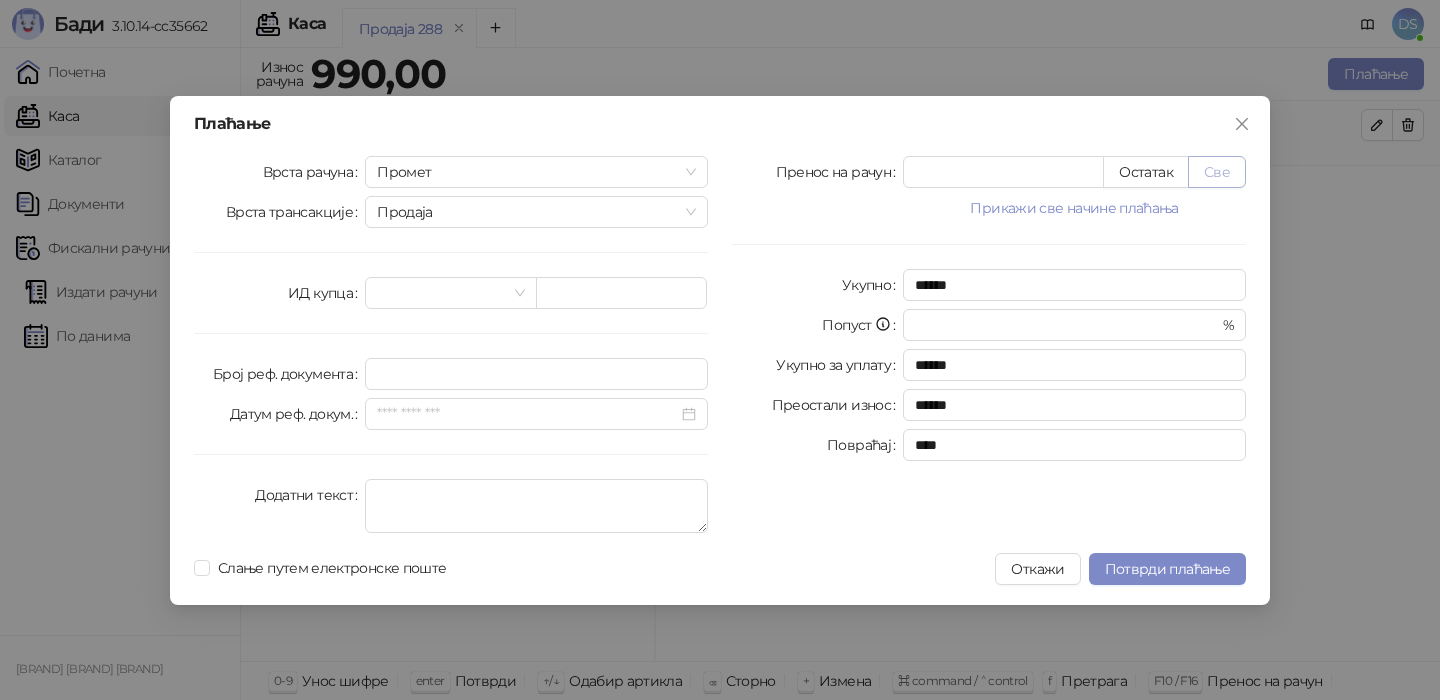 click on "Све" at bounding box center (1217, 172) 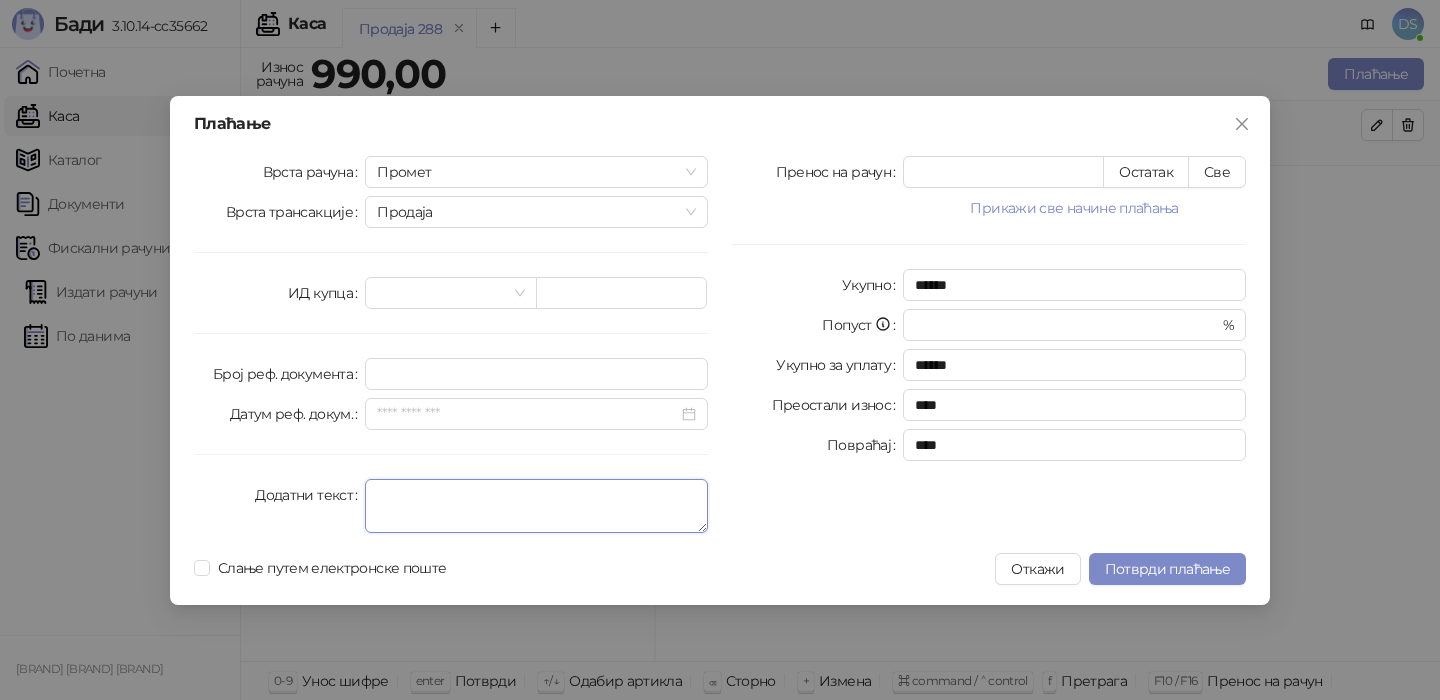 click on "Додатни текст" at bounding box center (536, 506) 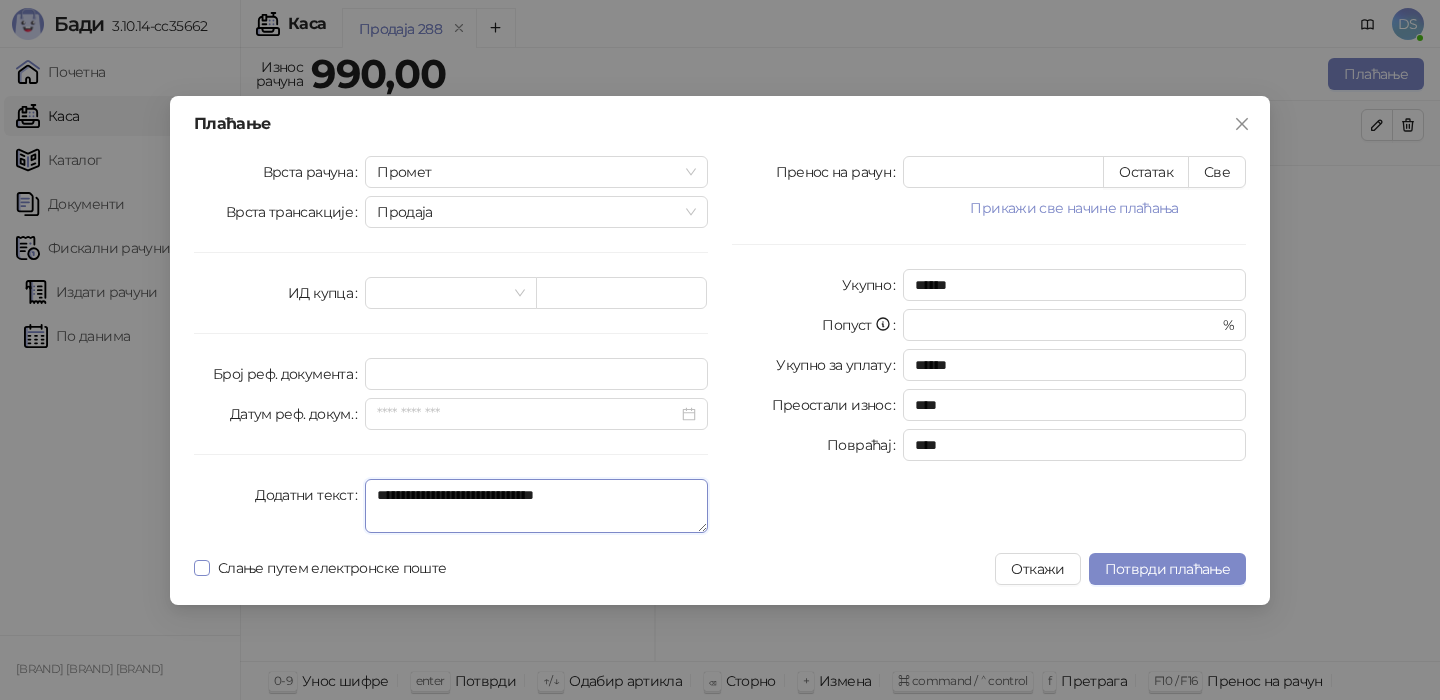 type on "**********" 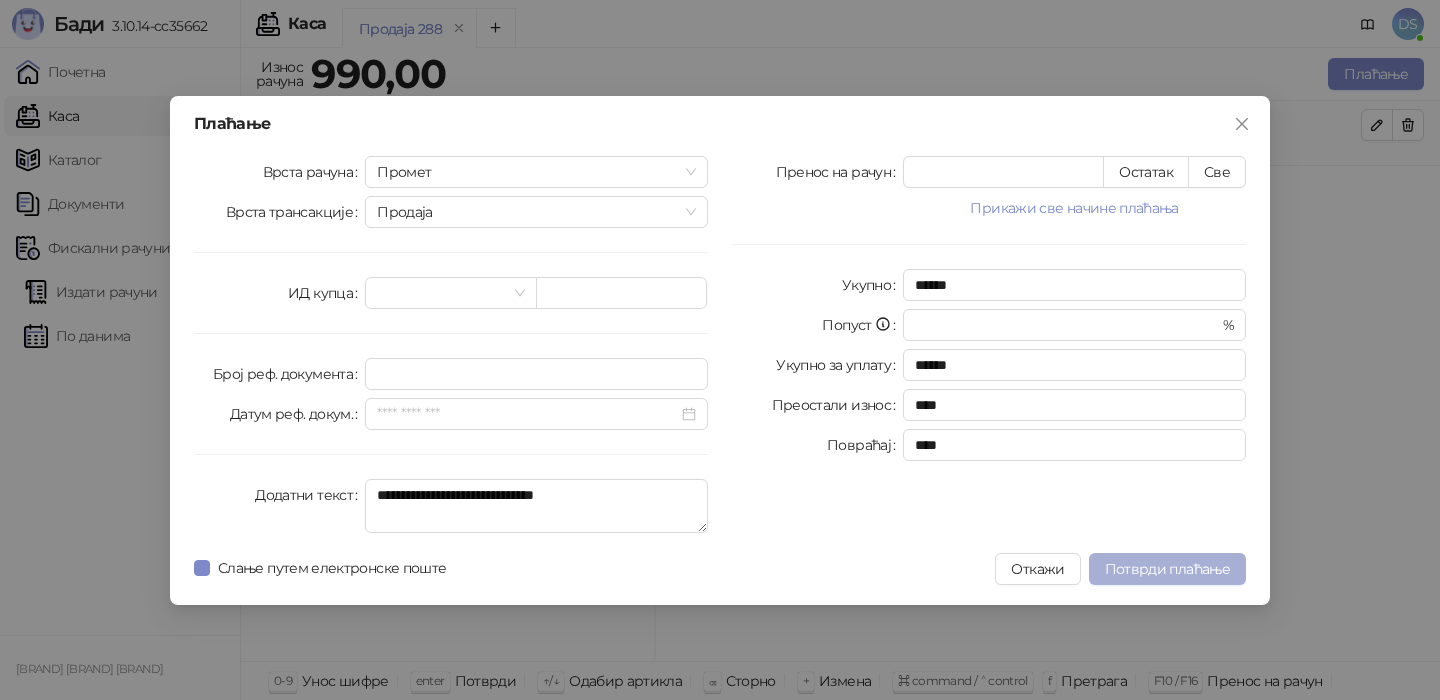 click on "Потврди плаћање" at bounding box center (1167, 569) 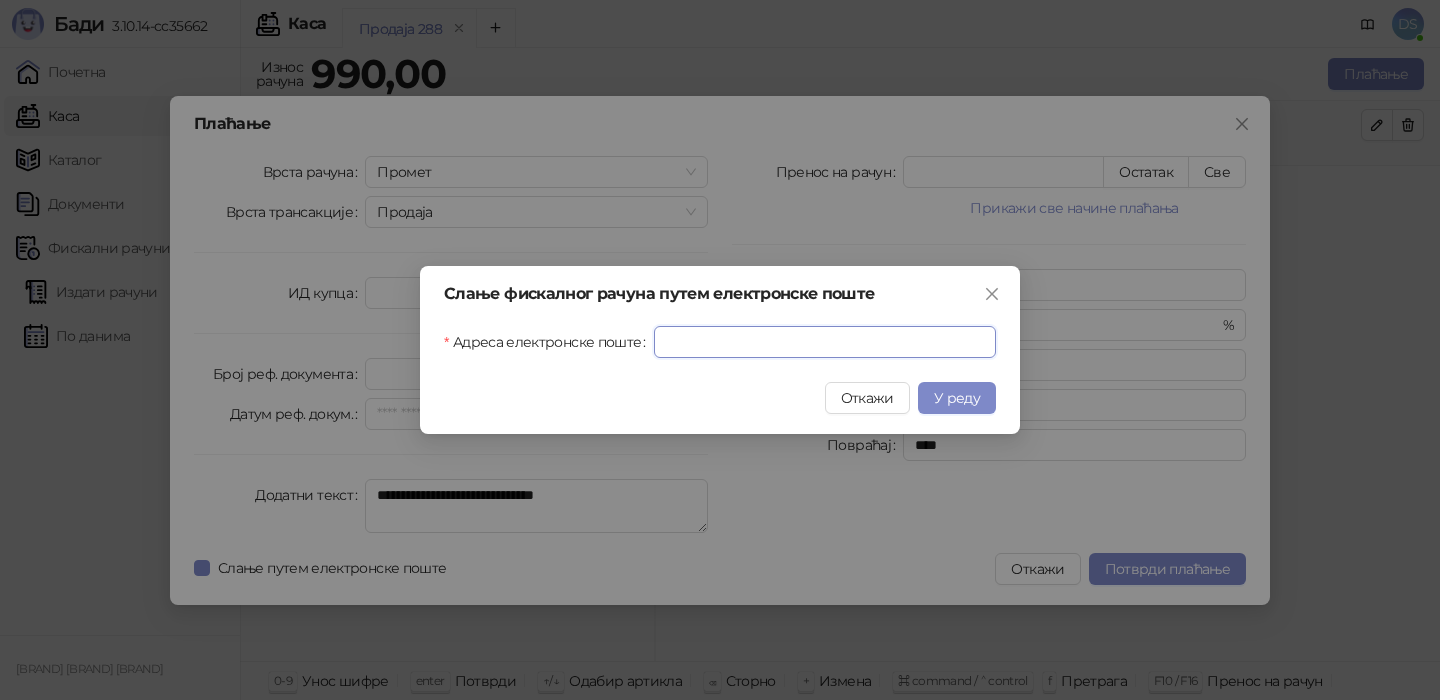click on "Адреса електронске поште" at bounding box center (825, 342) 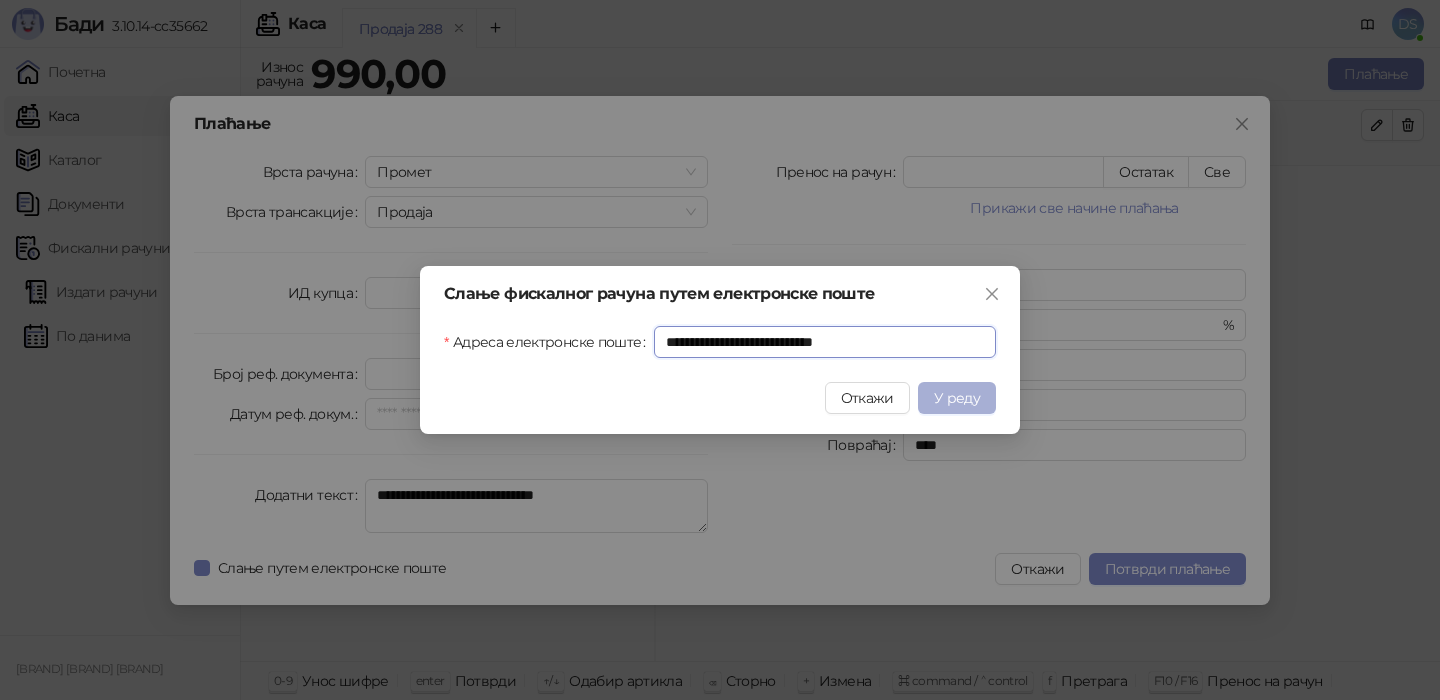 type on "**********" 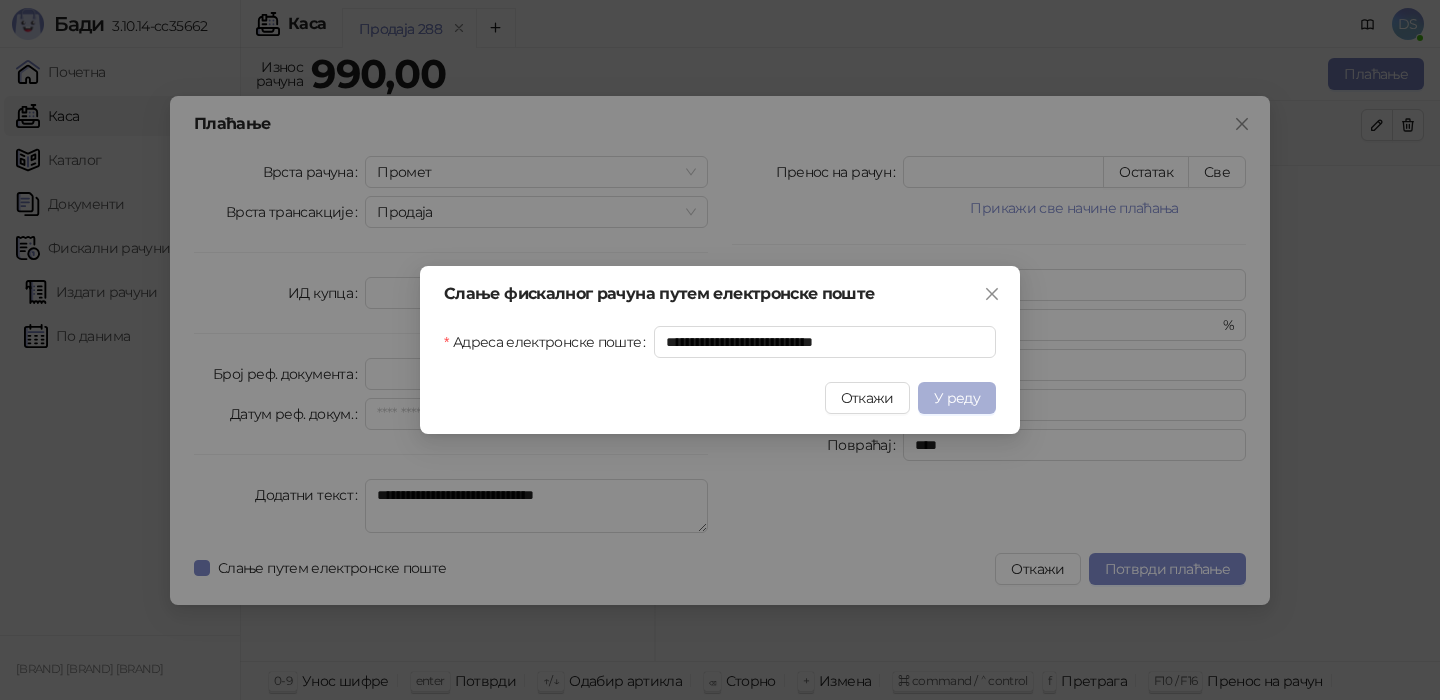 click on "У реду" at bounding box center (957, 398) 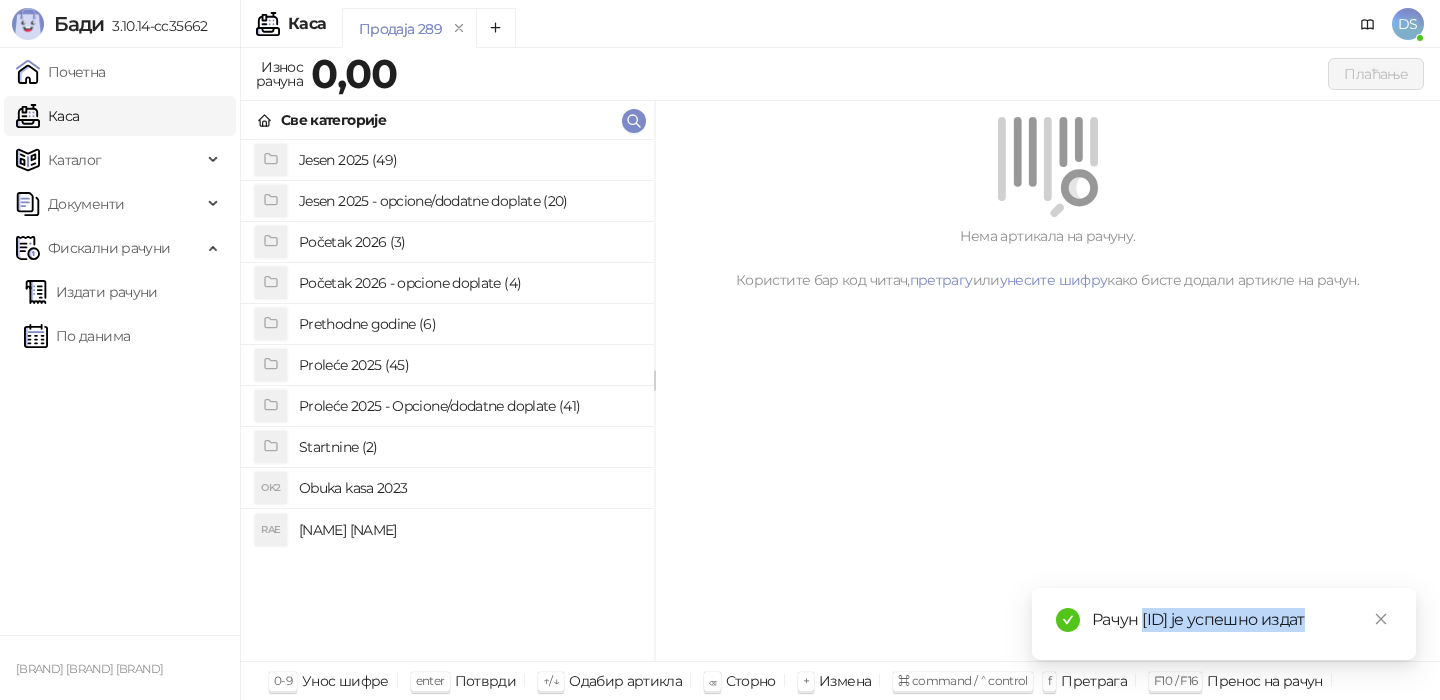 drag, startPoint x: 1333, startPoint y: 599, endPoint x: 1146, endPoint y: 600, distance: 187.00267 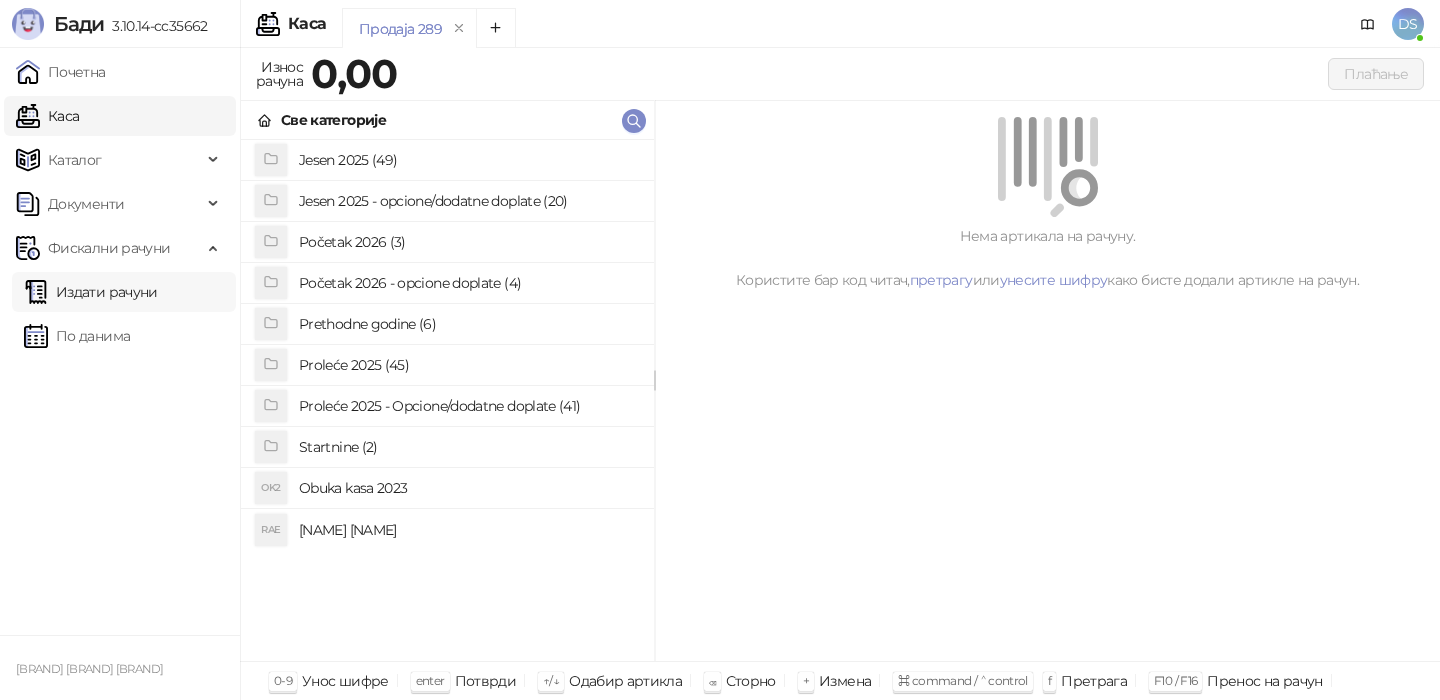 click on "Издати рачуни" at bounding box center (91, 292) 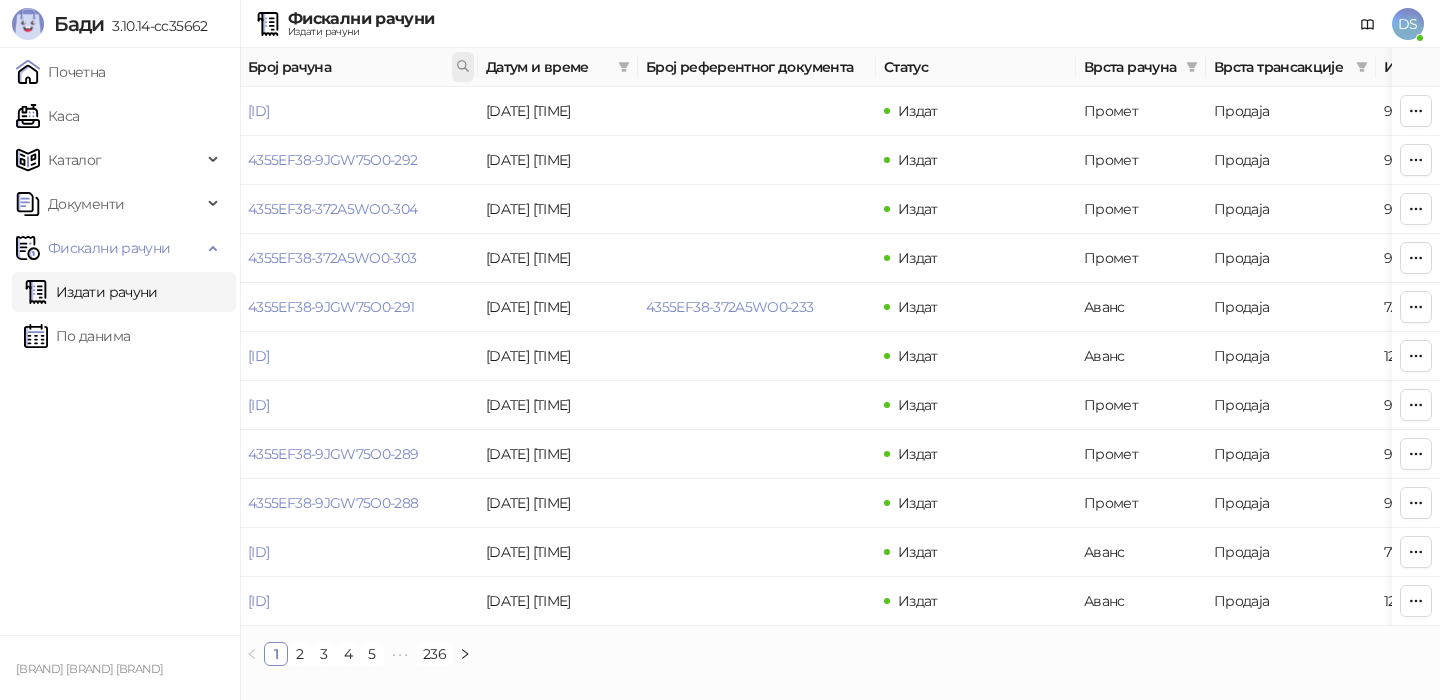 click 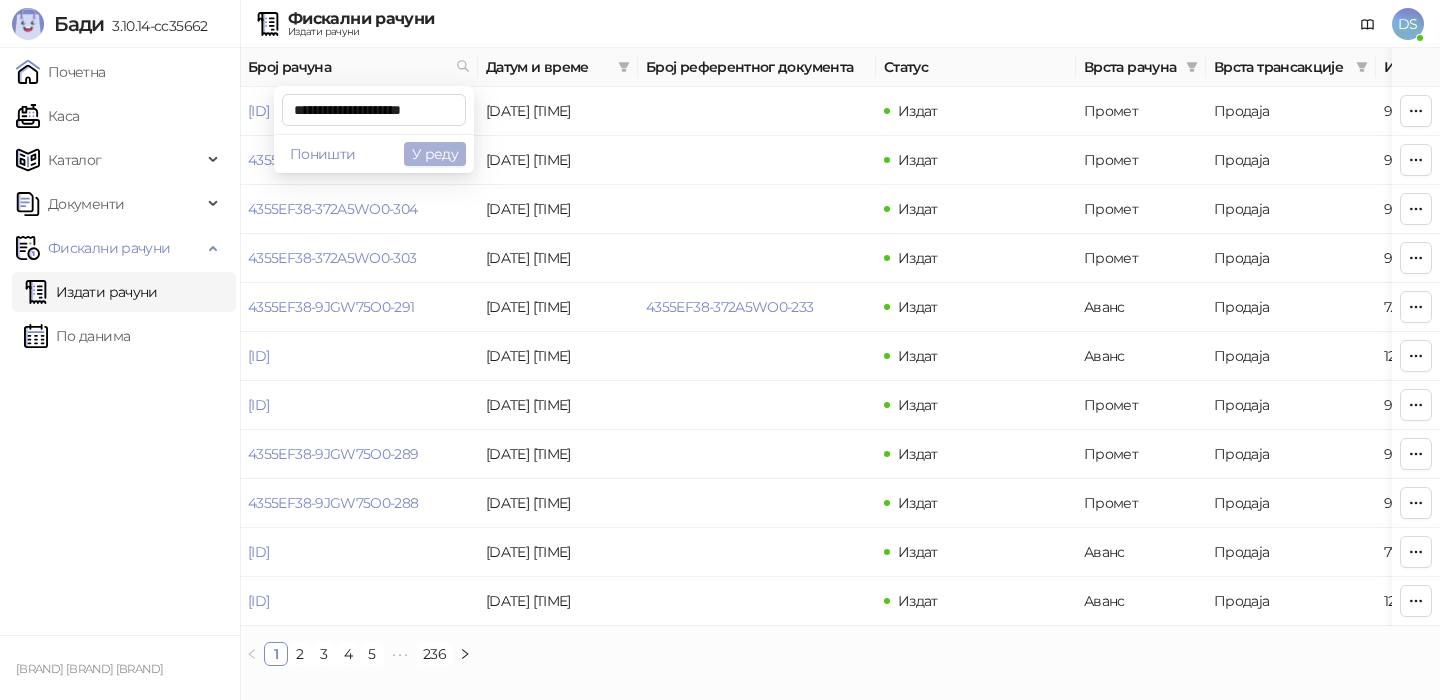 type on "**********" 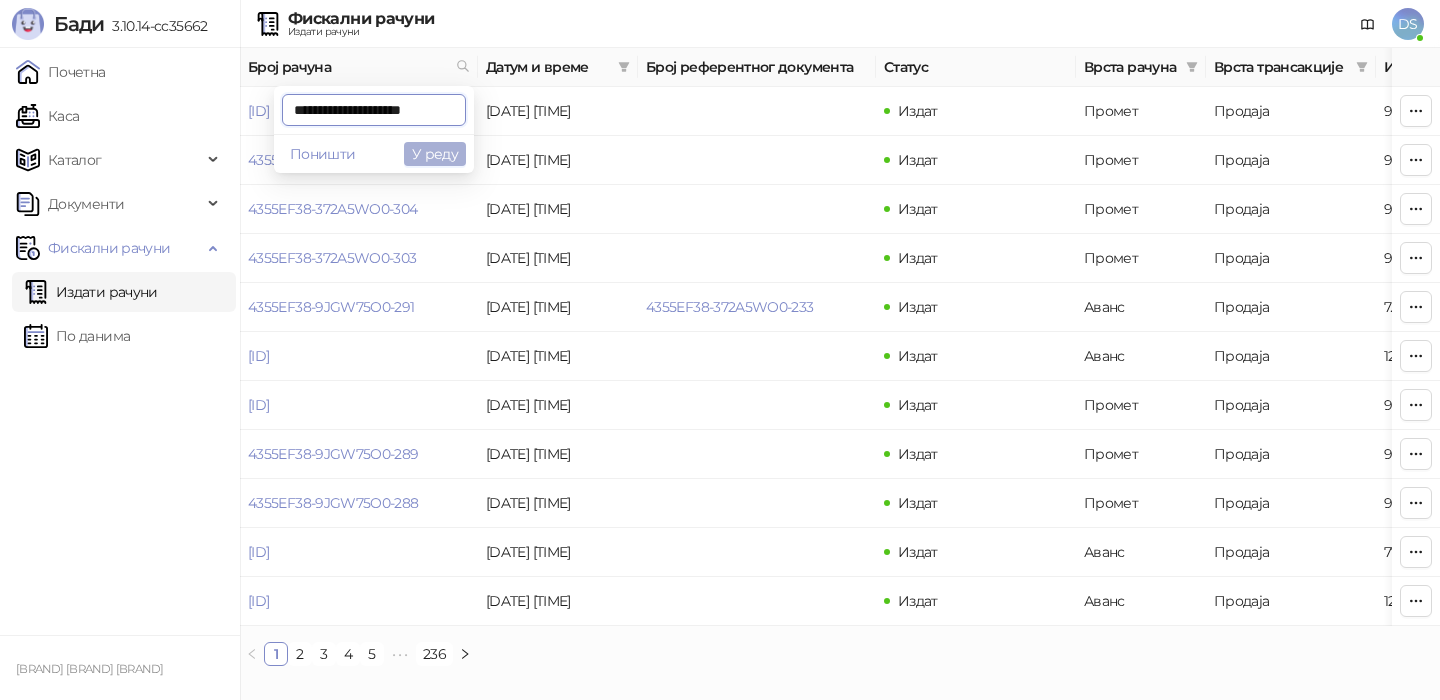 click on "У реду" at bounding box center (435, 154) 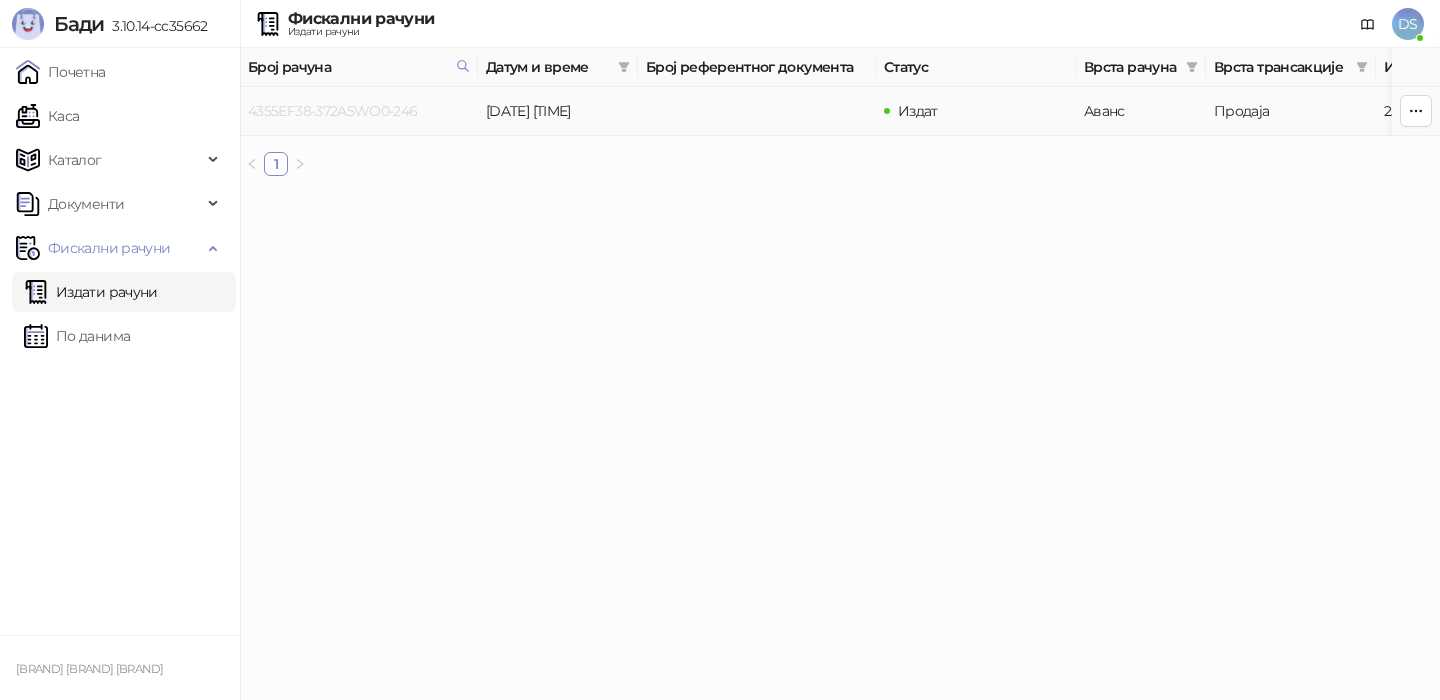 click on "4355EF38-372A5WO0-246" at bounding box center [333, 111] 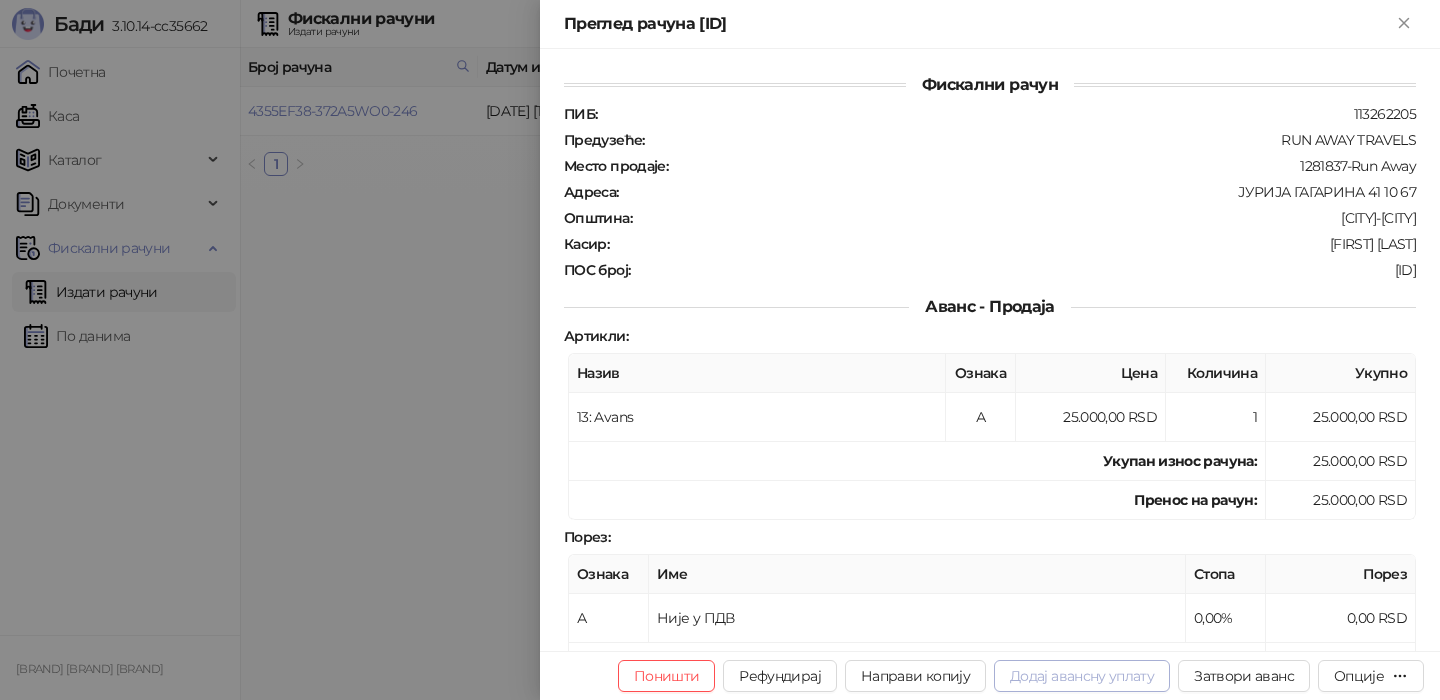 click on "Додај авансну уплату" at bounding box center [1082, 676] 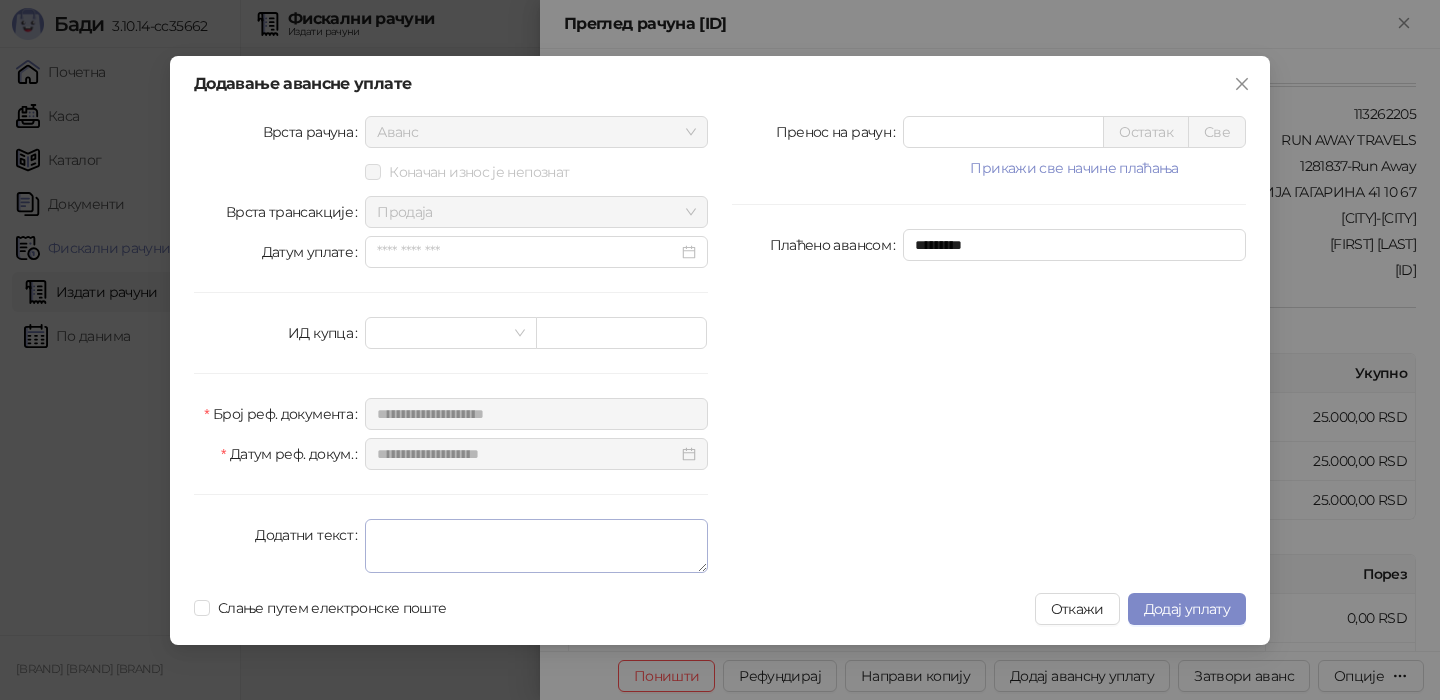 type on "*****" 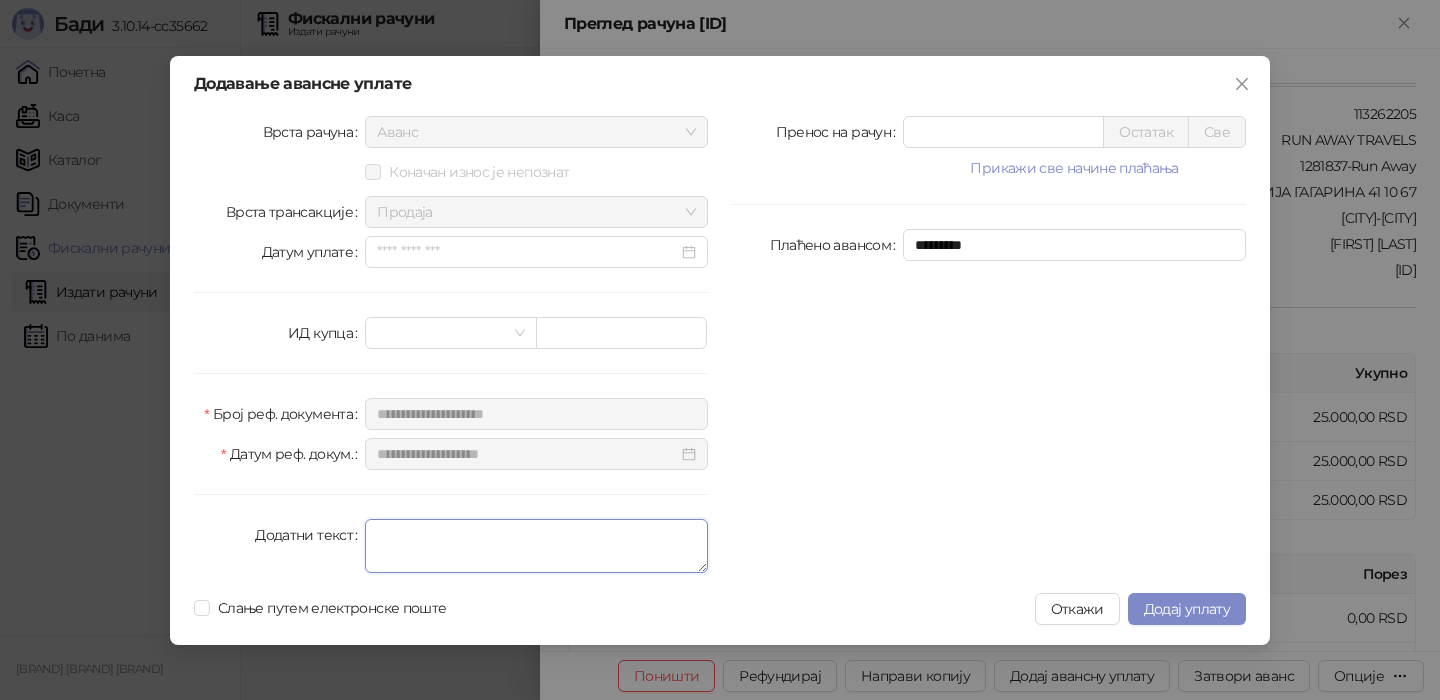 click on "Додатни текст" at bounding box center [536, 546] 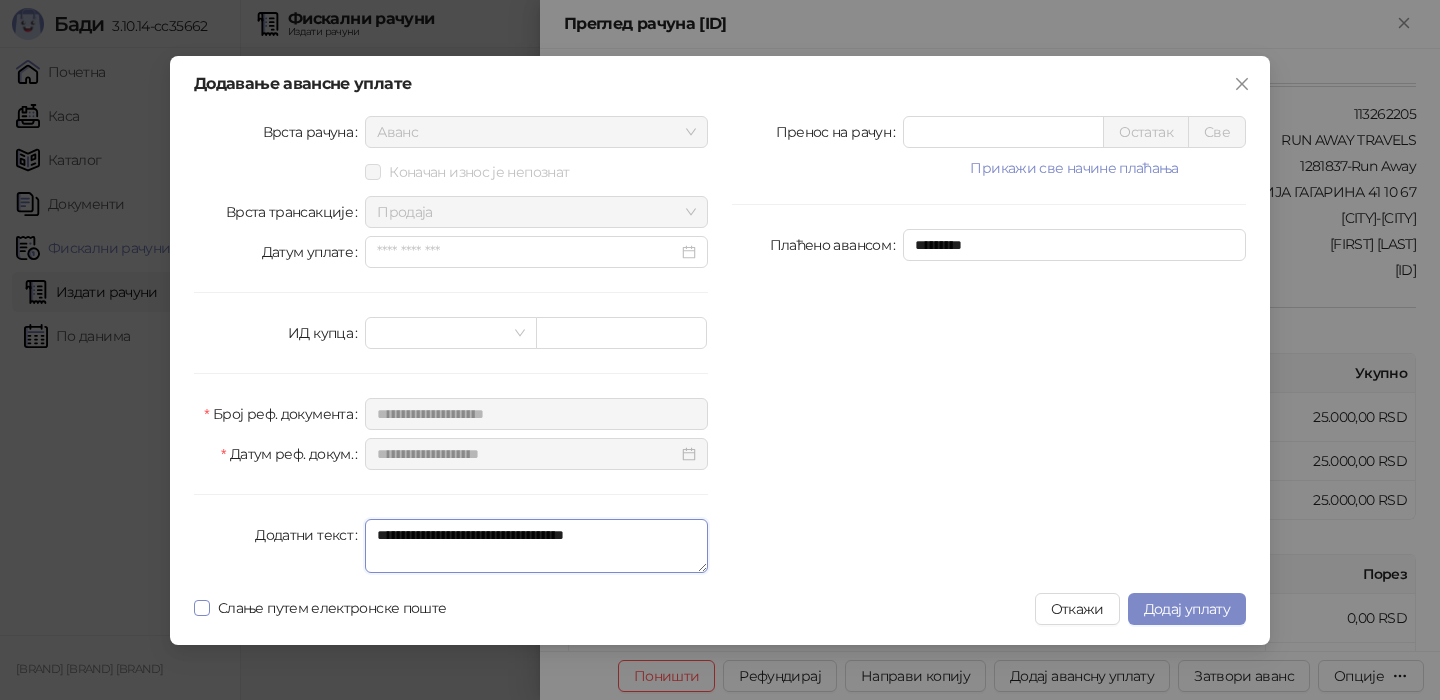 type on "**********" 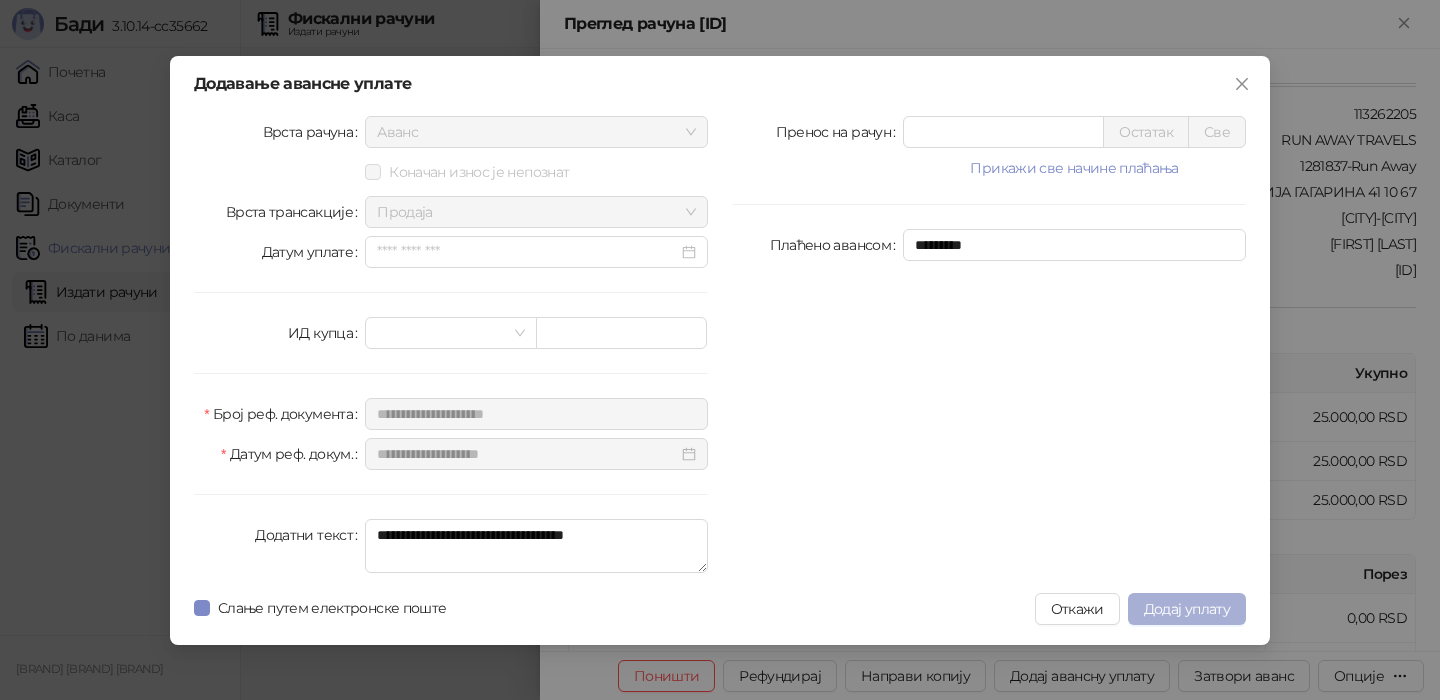 click on "Додај уплату" at bounding box center [1187, 609] 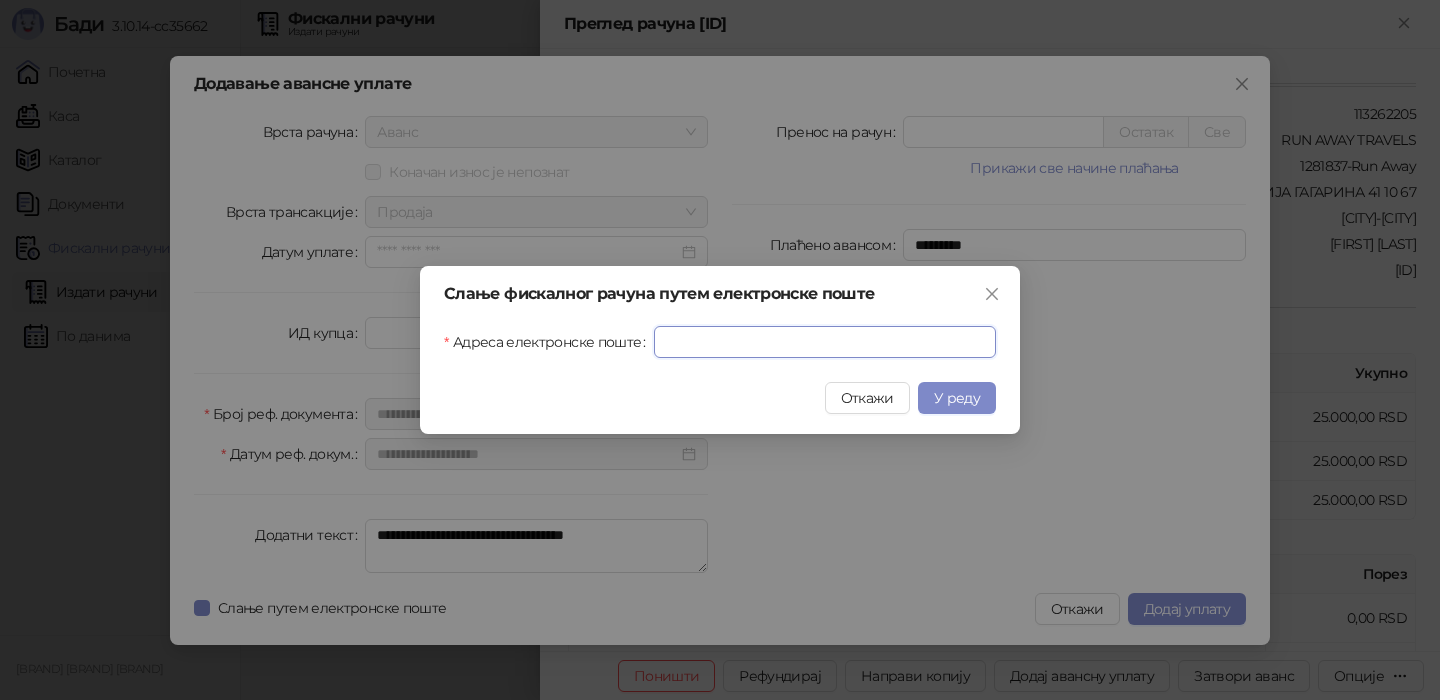 click on "Адреса електронске поште" at bounding box center [825, 342] 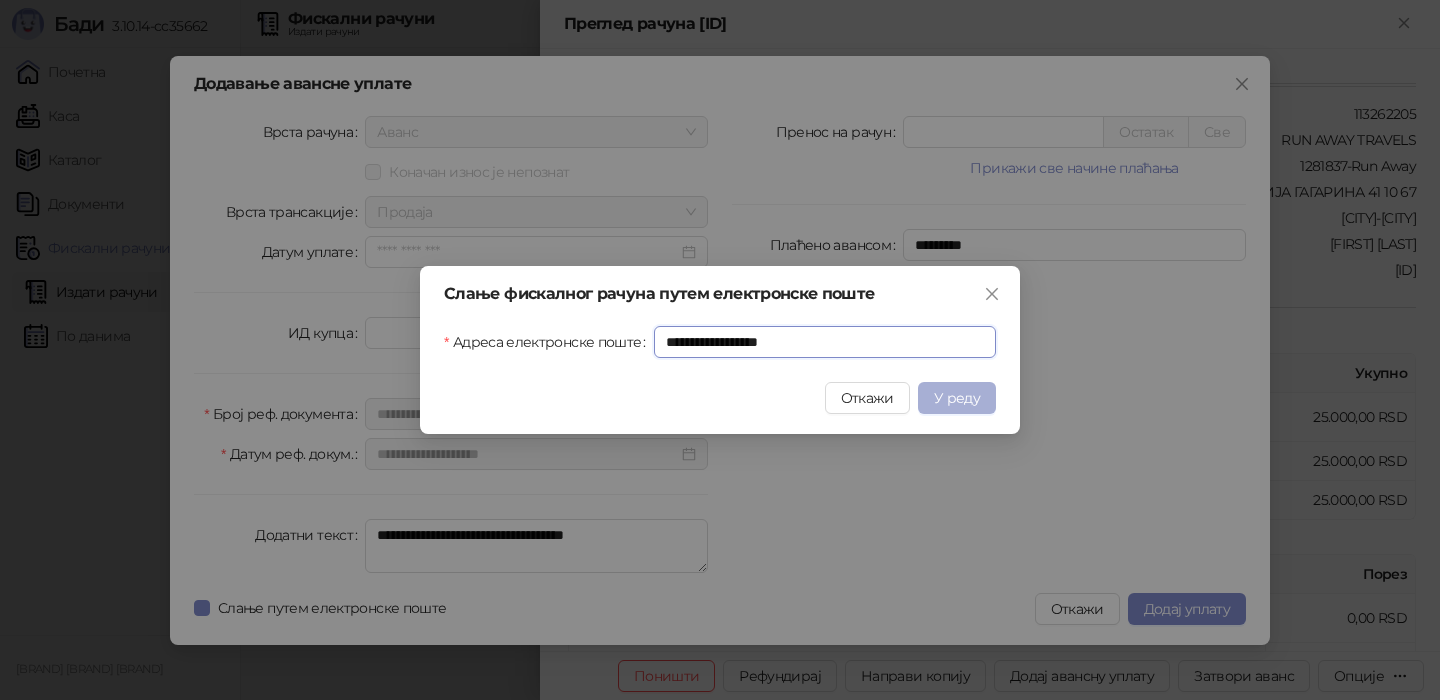 type on "**********" 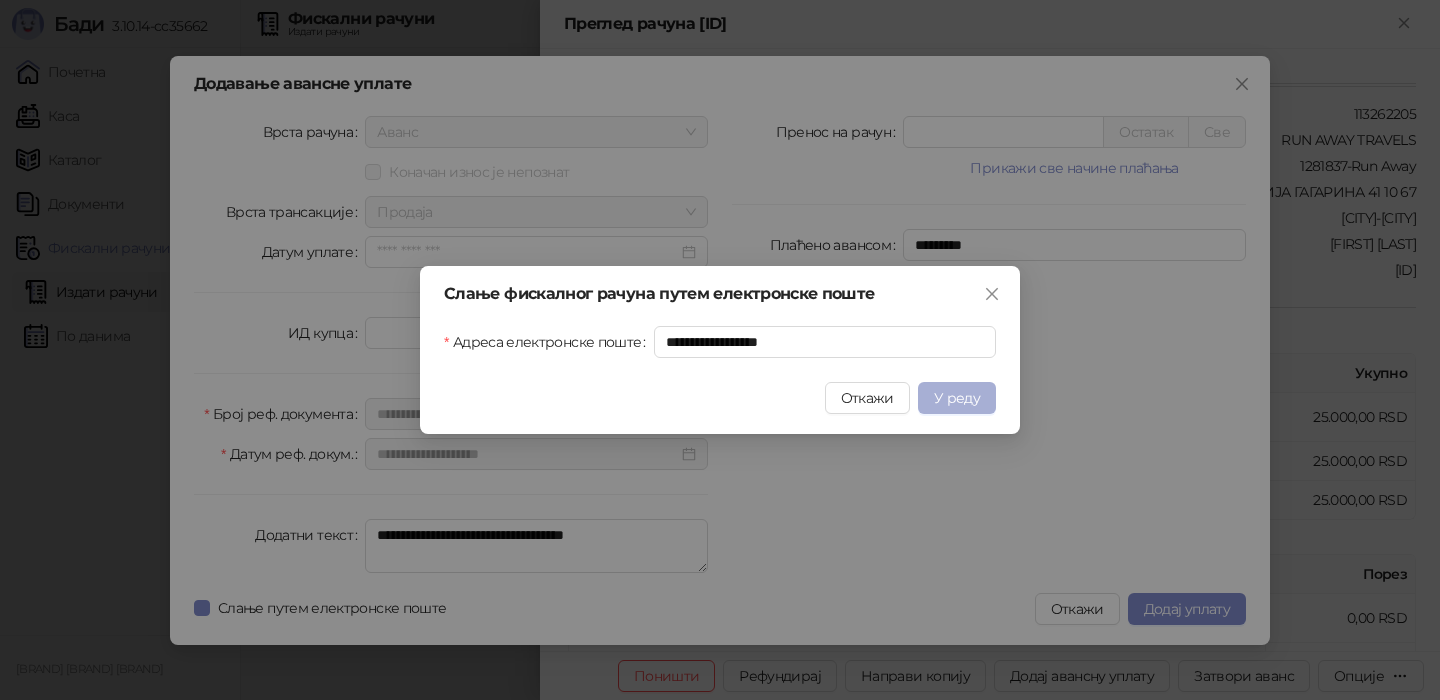 click on "У реду" at bounding box center [957, 398] 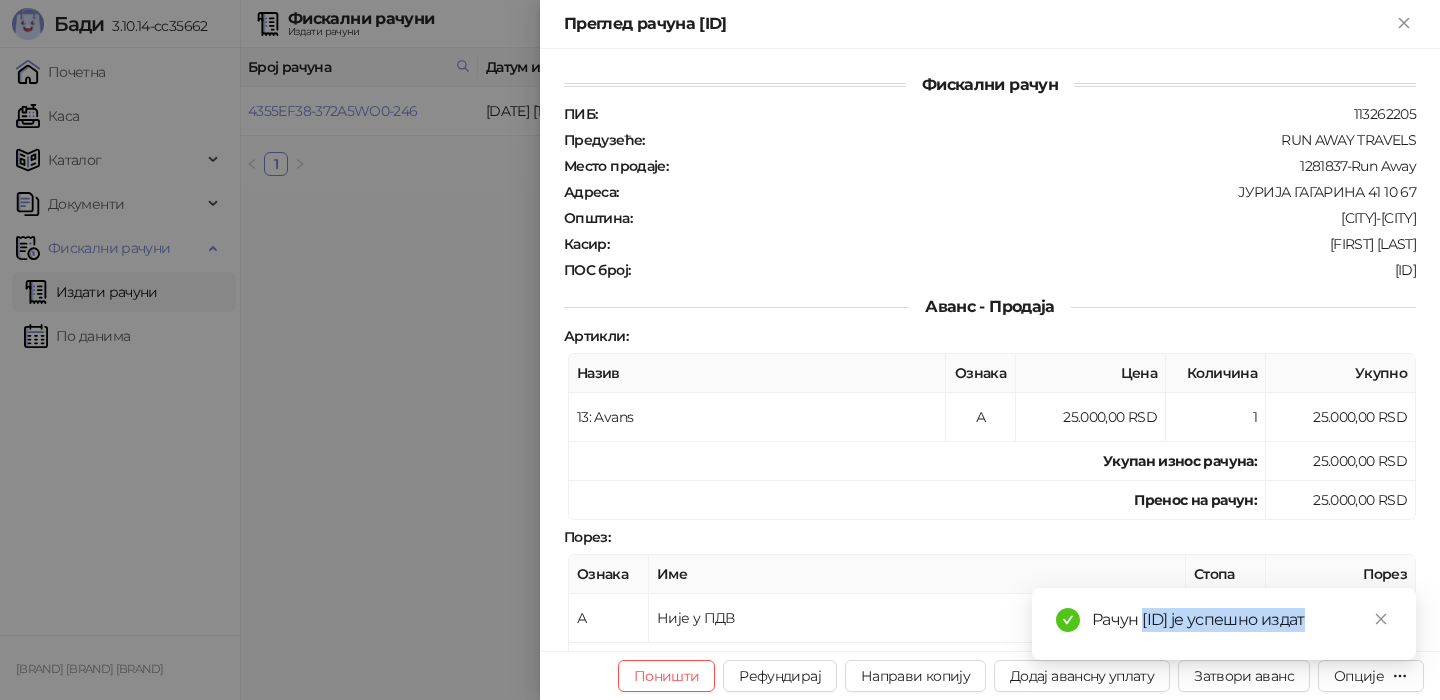 drag, startPoint x: 1334, startPoint y: 593, endPoint x: 1145, endPoint y: 594, distance: 189.00264 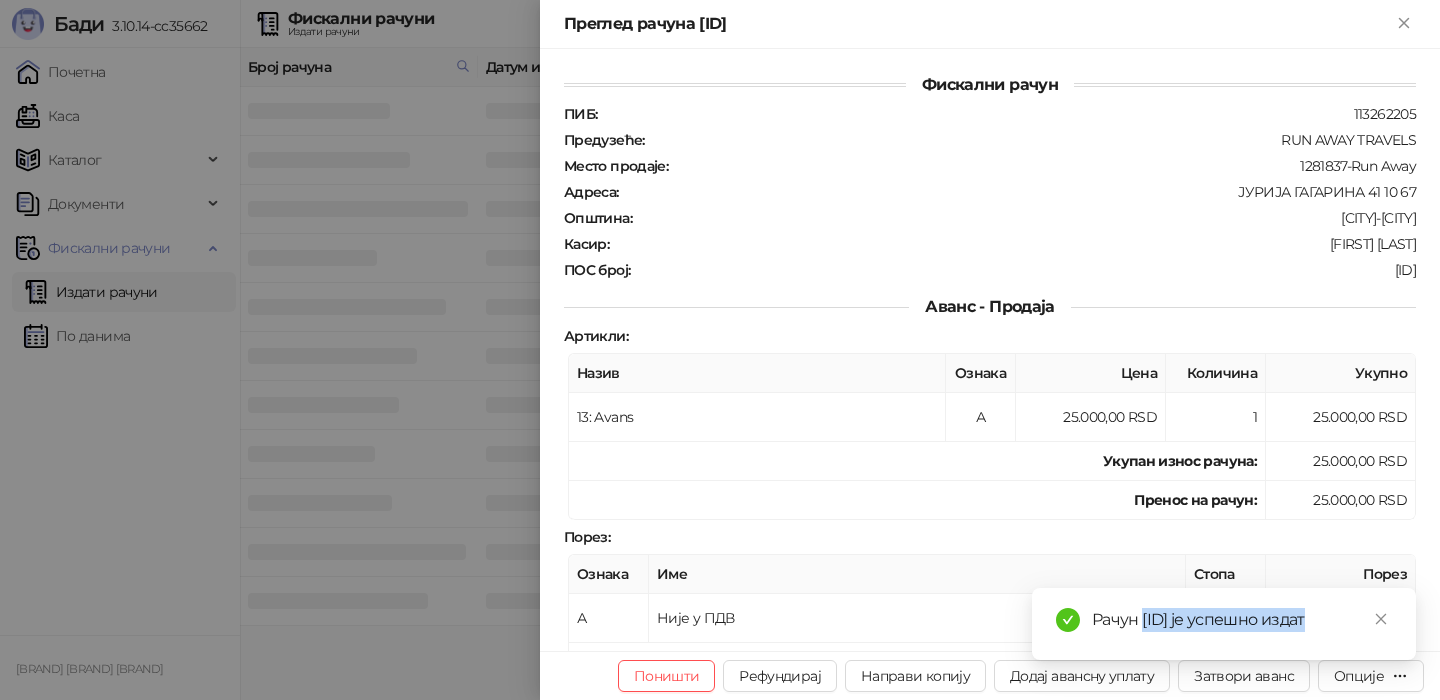 copy on "4355EF38-9JGW75O0-294" 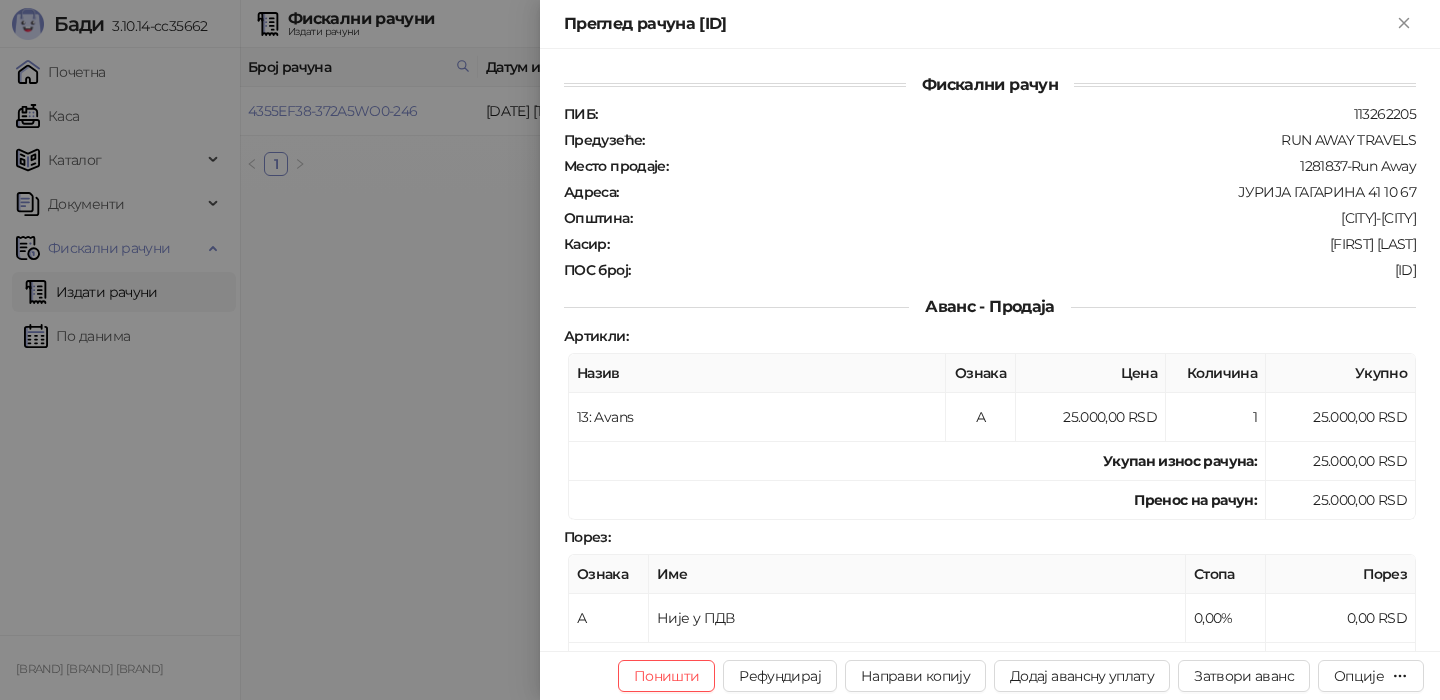 click at bounding box center (720, 350) 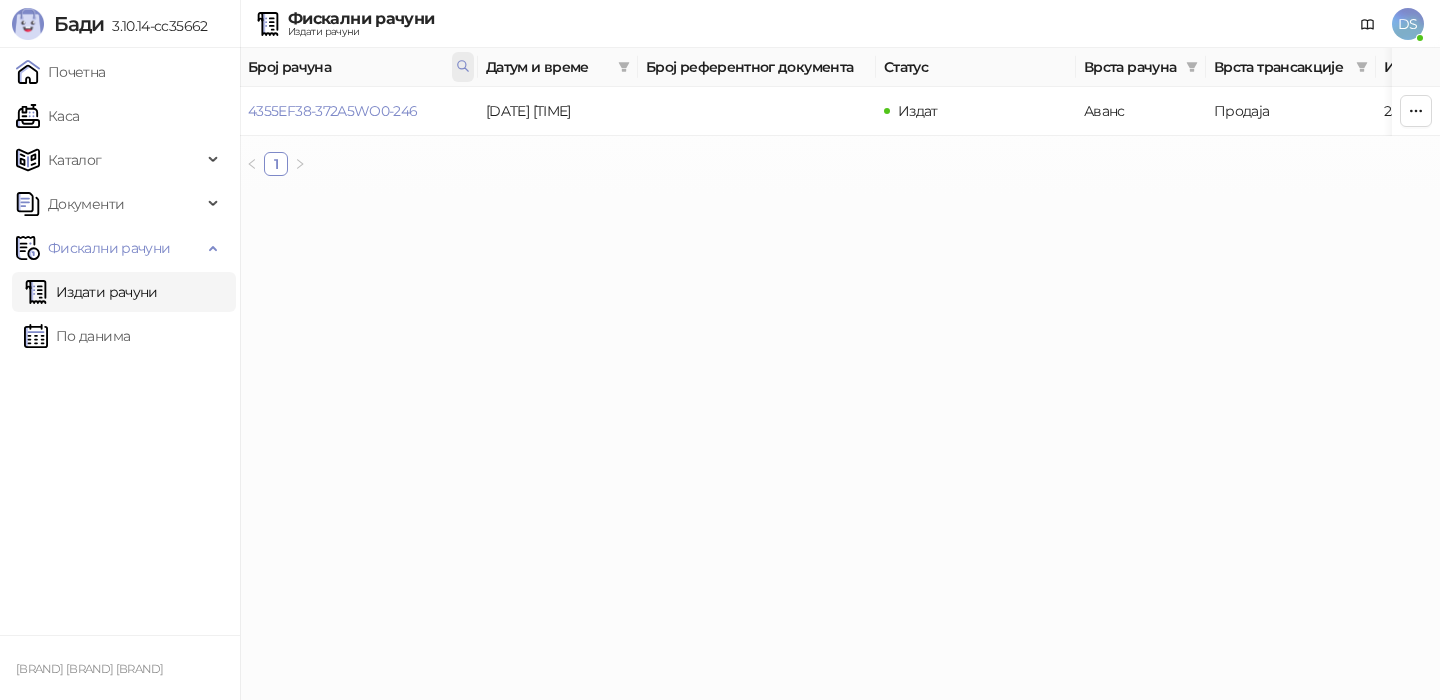 click 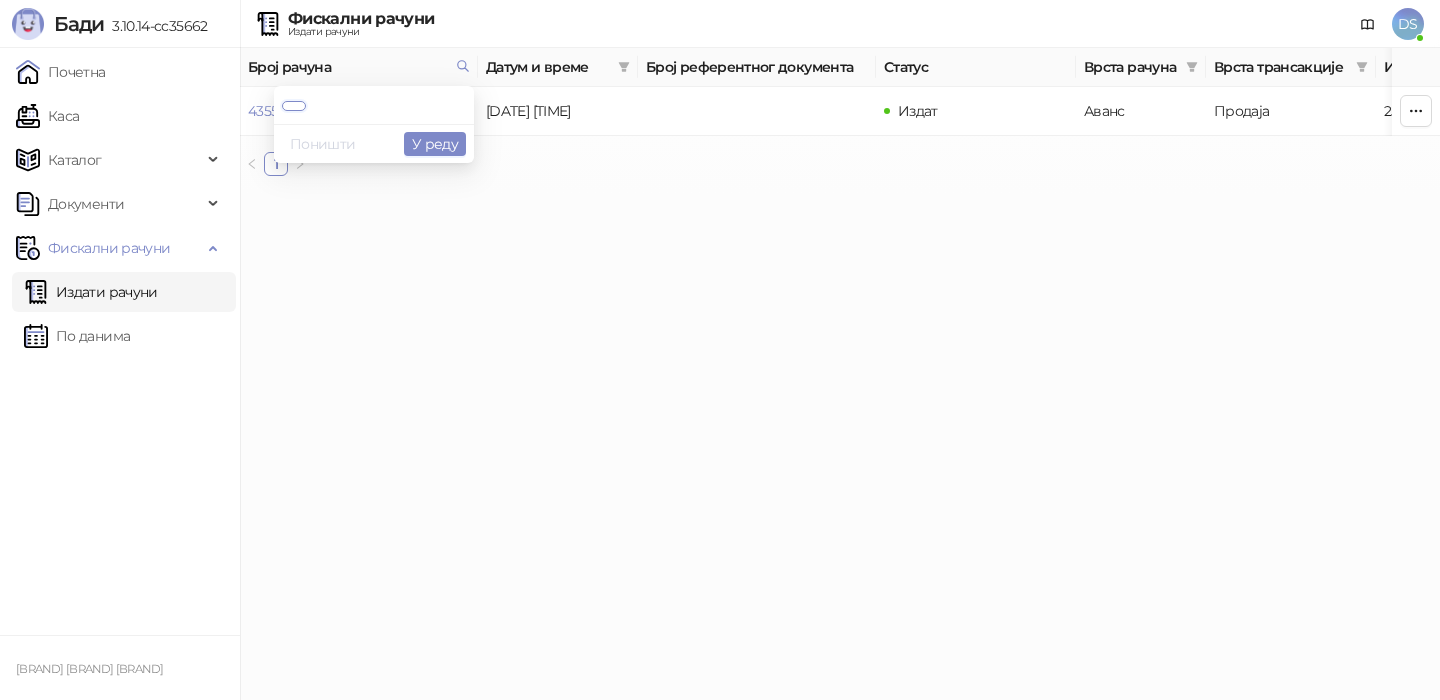click on "Поништи" at bounding box center (323, 144) 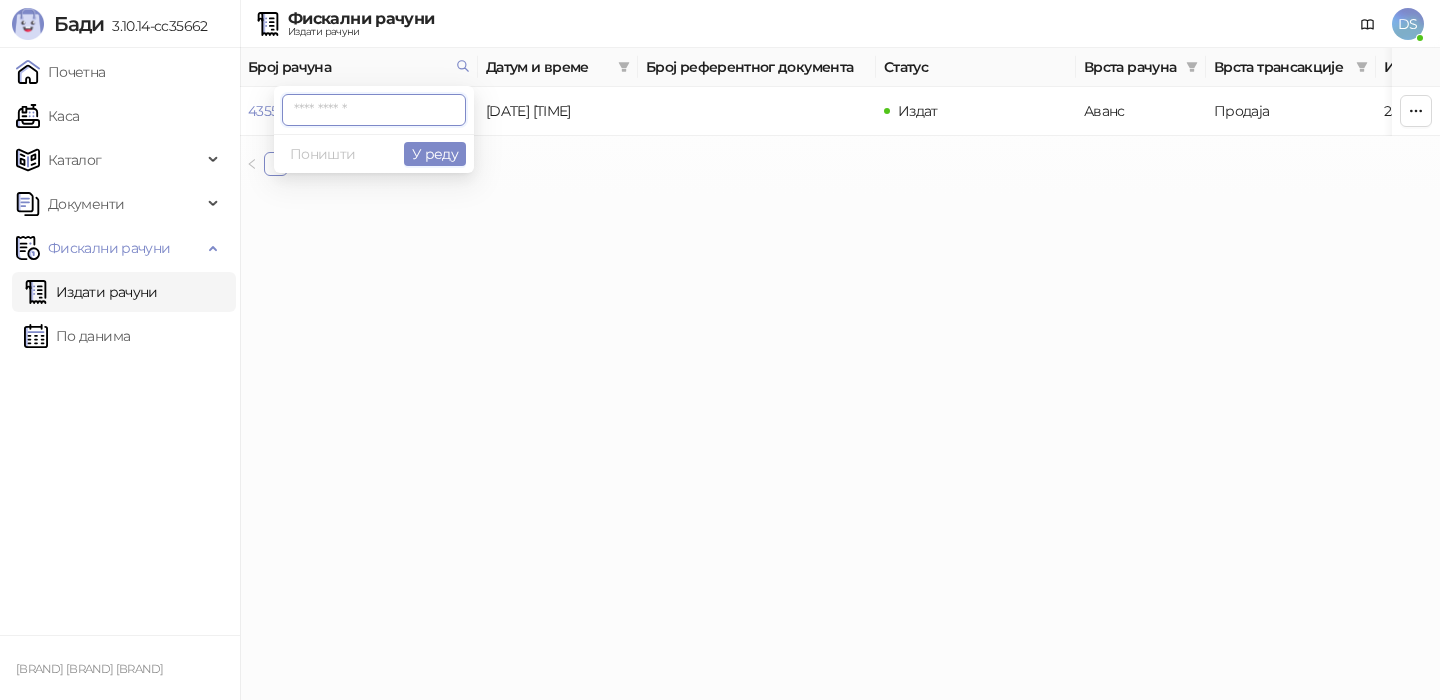 paste on "**********" 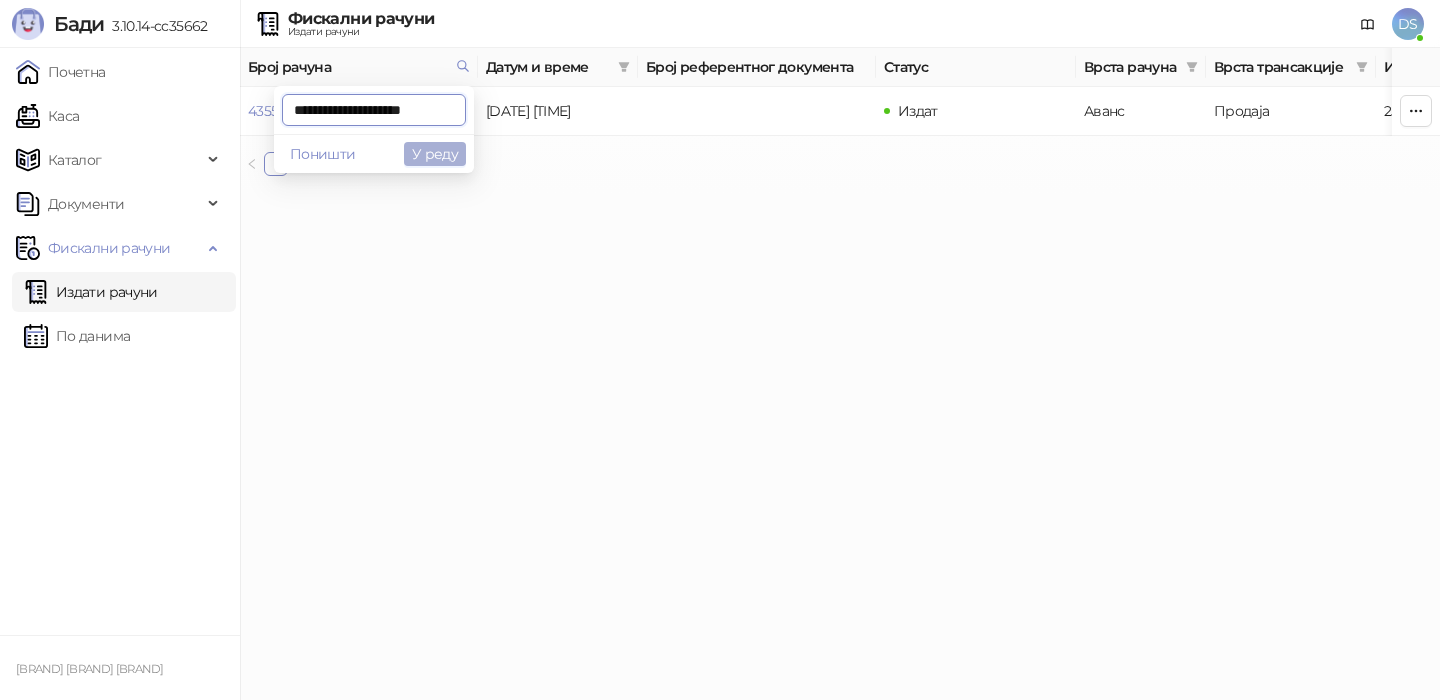 type on "**********" 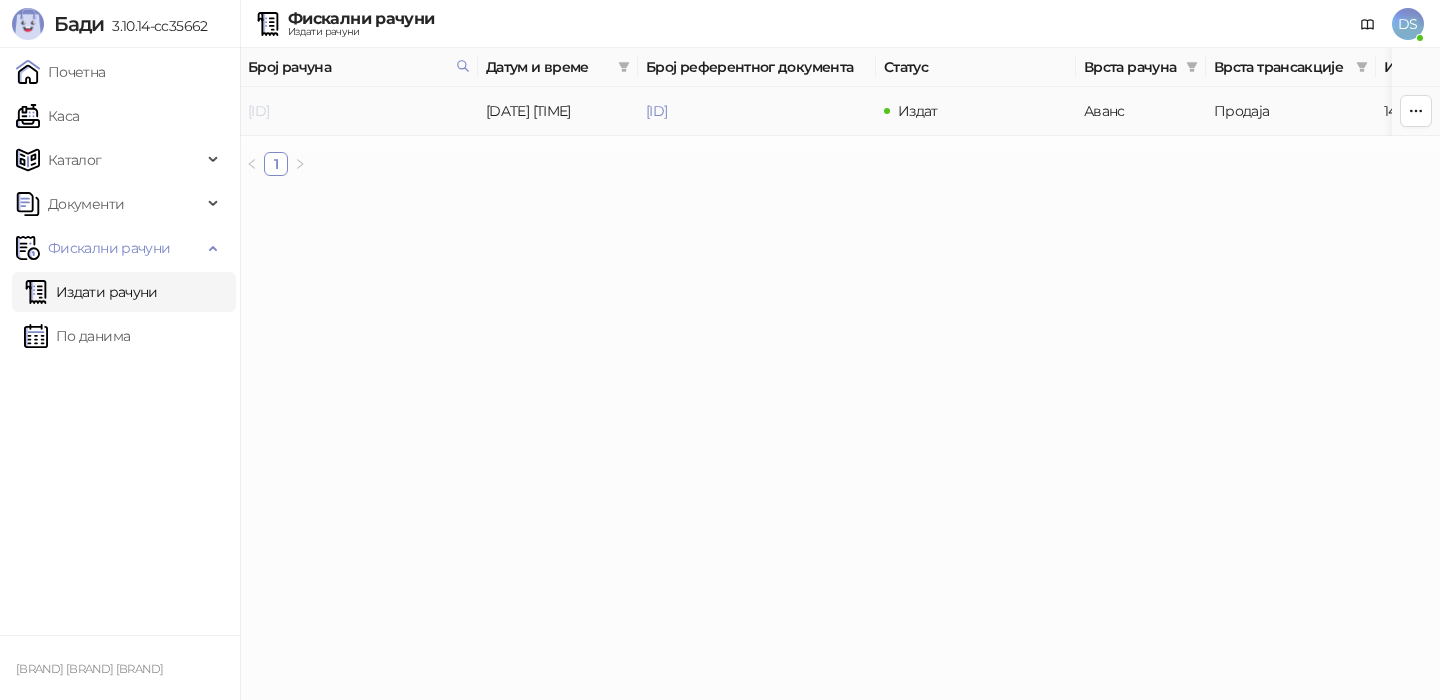 click on "[ID]" at bounding box center [258, 111] 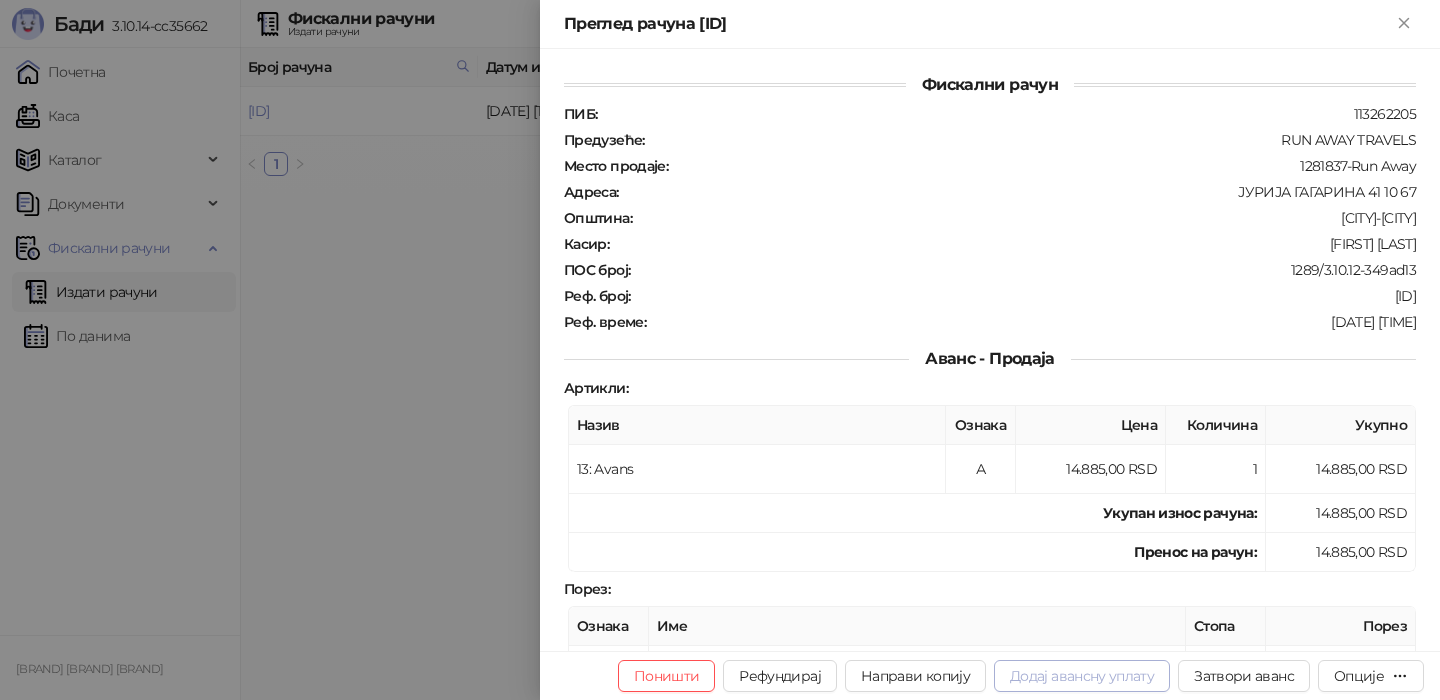 click on "Додај авансну уплату" at bounding box center (1082, 676) 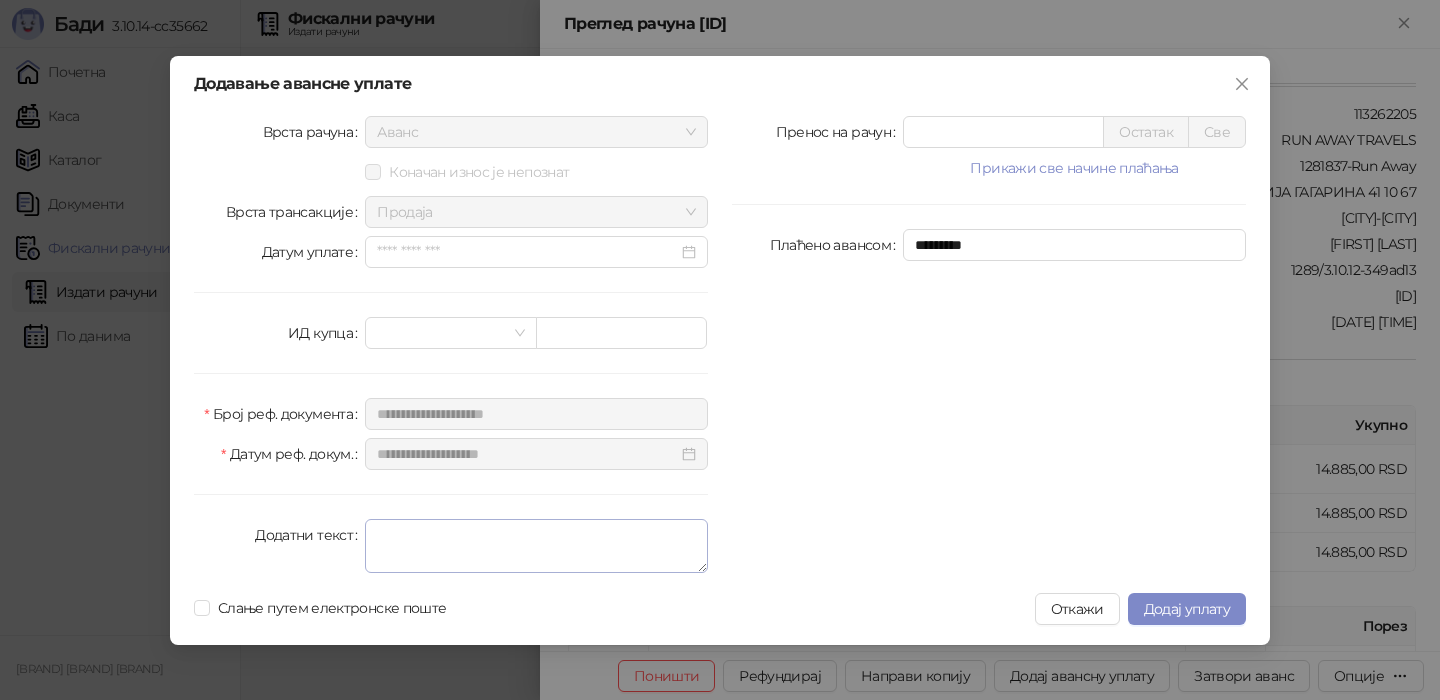 type on "*****" 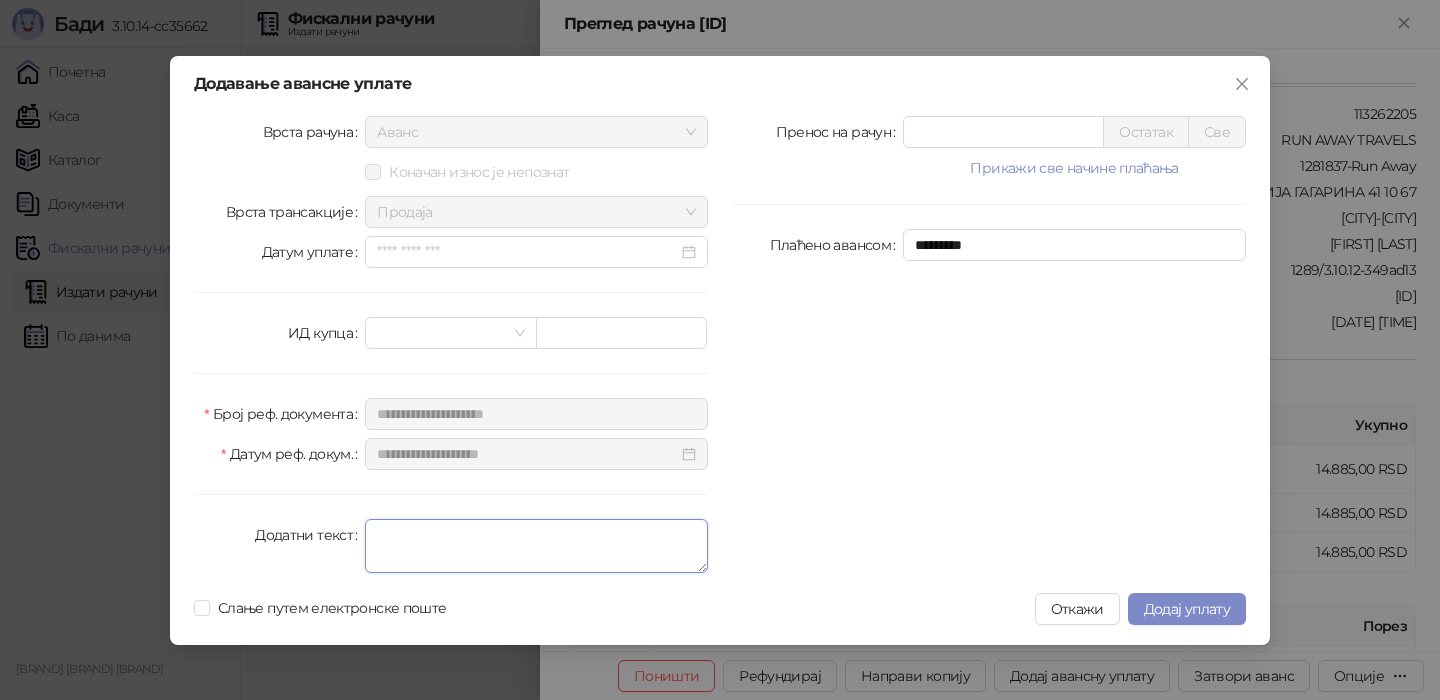 click on "Додатни текст" at bounding box center [536, 546] 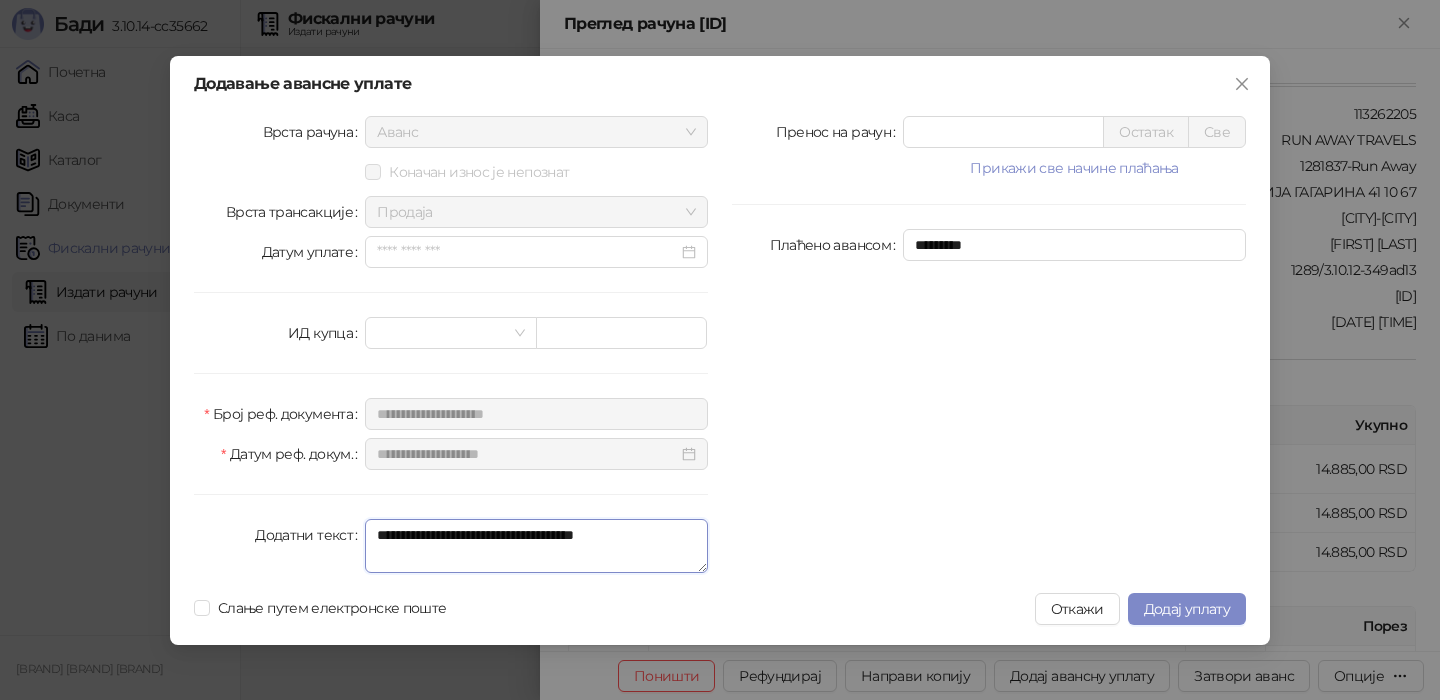 type on "**********" 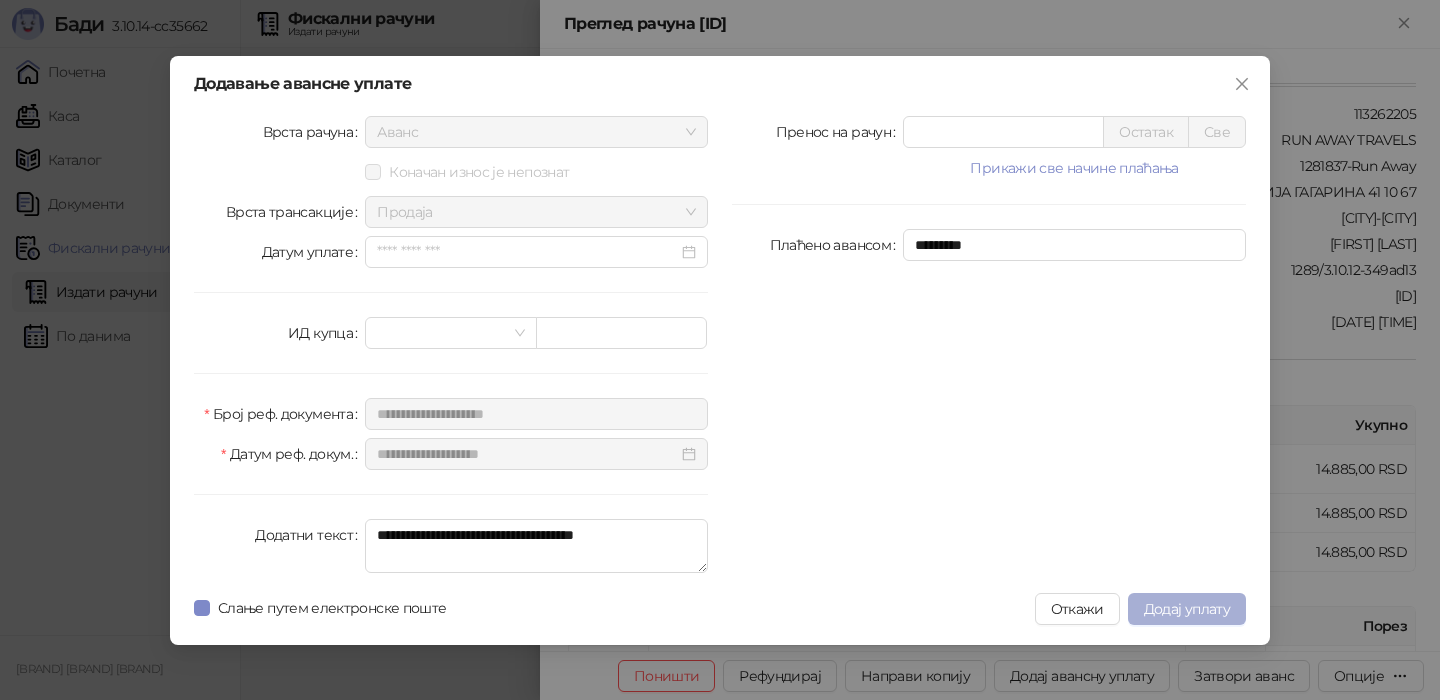 click on "Додај уплату" at bounding box center (1187, 609) 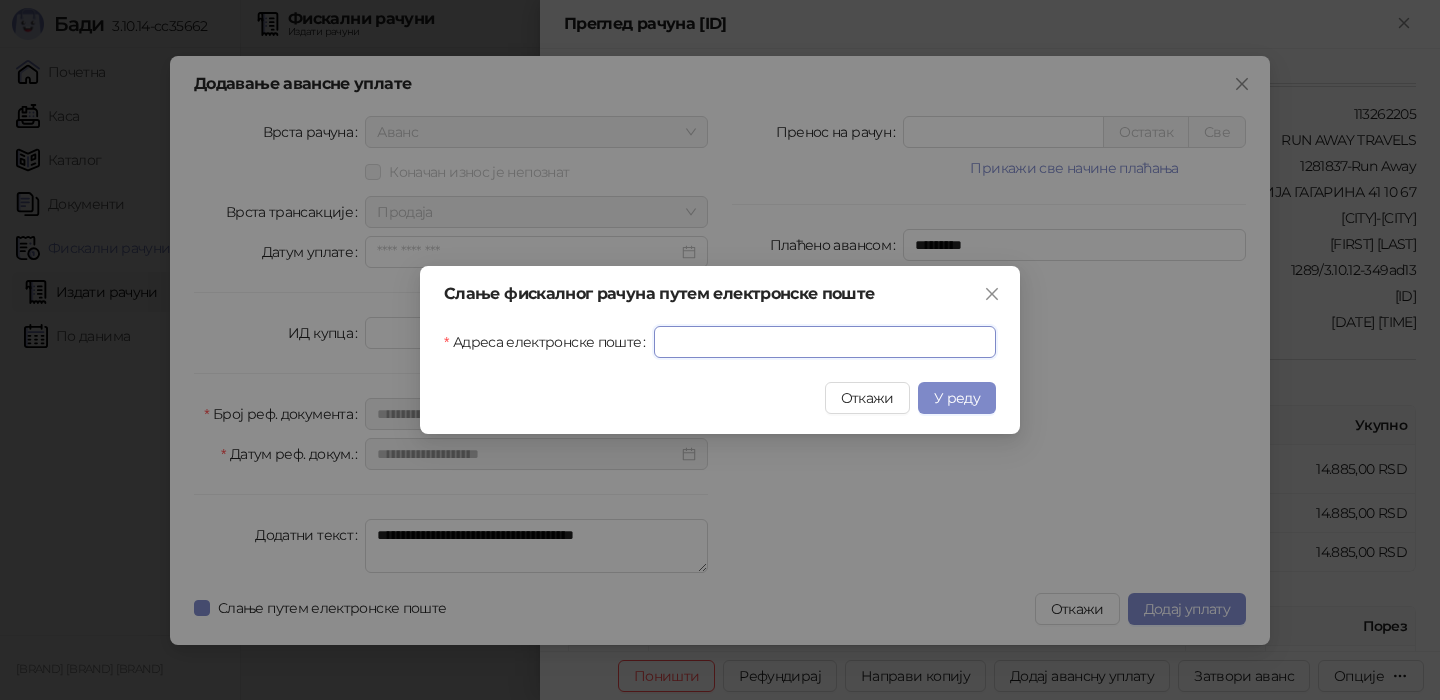 click on "Адреса електронске поште" at bounding box center (825, 342) 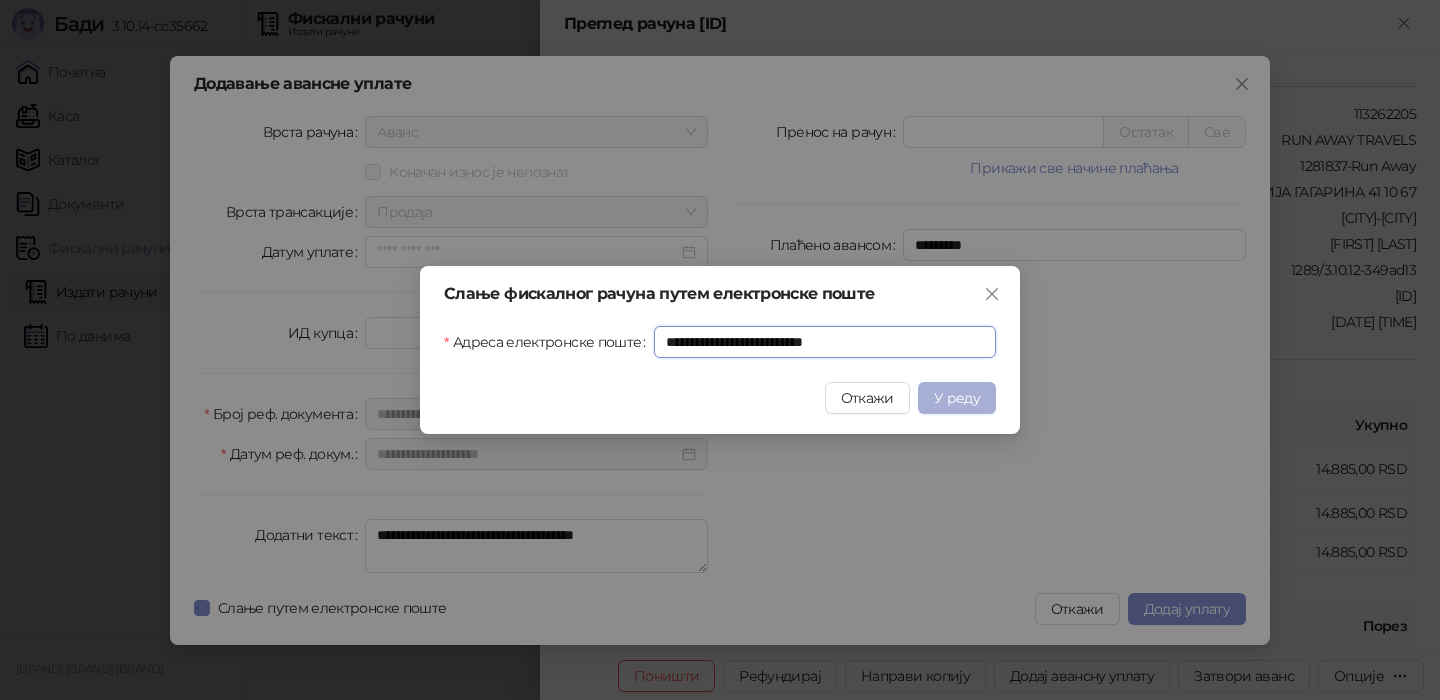 type on "**********" 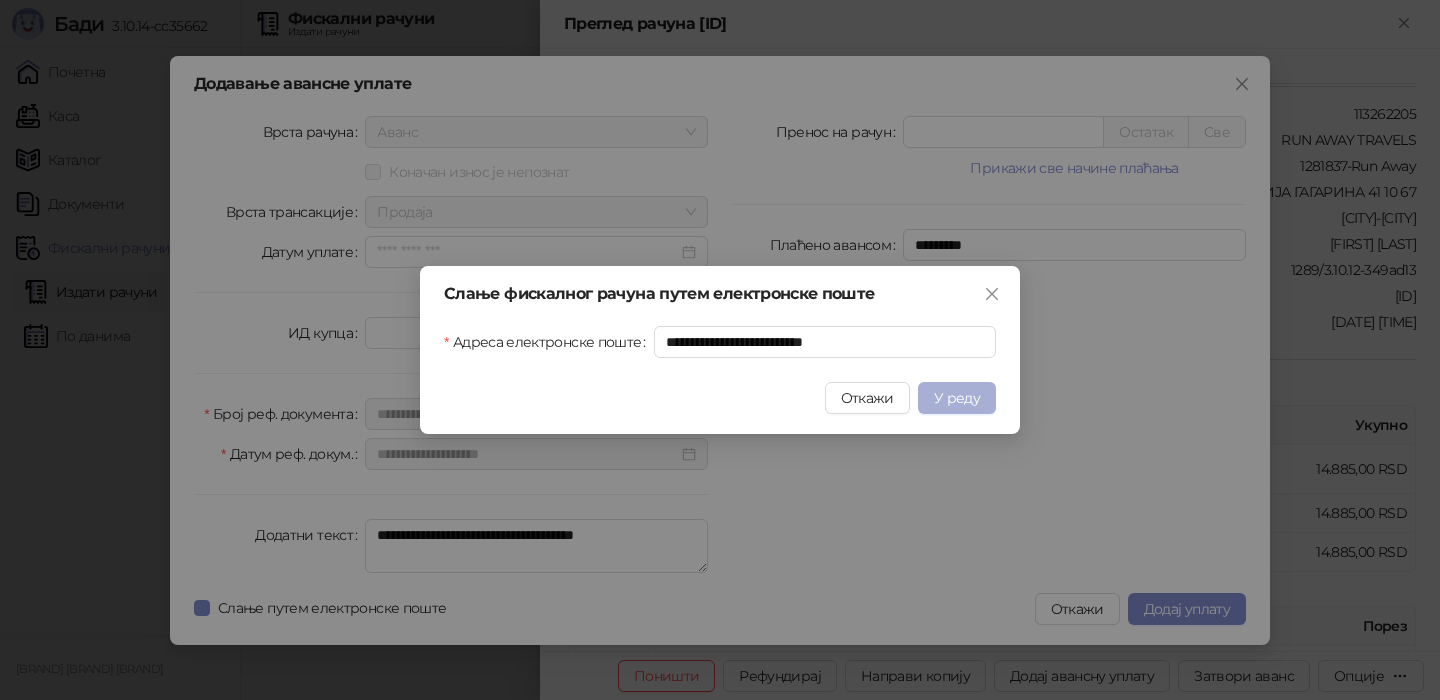 click on "У реду" at bounding box center [957, 398] 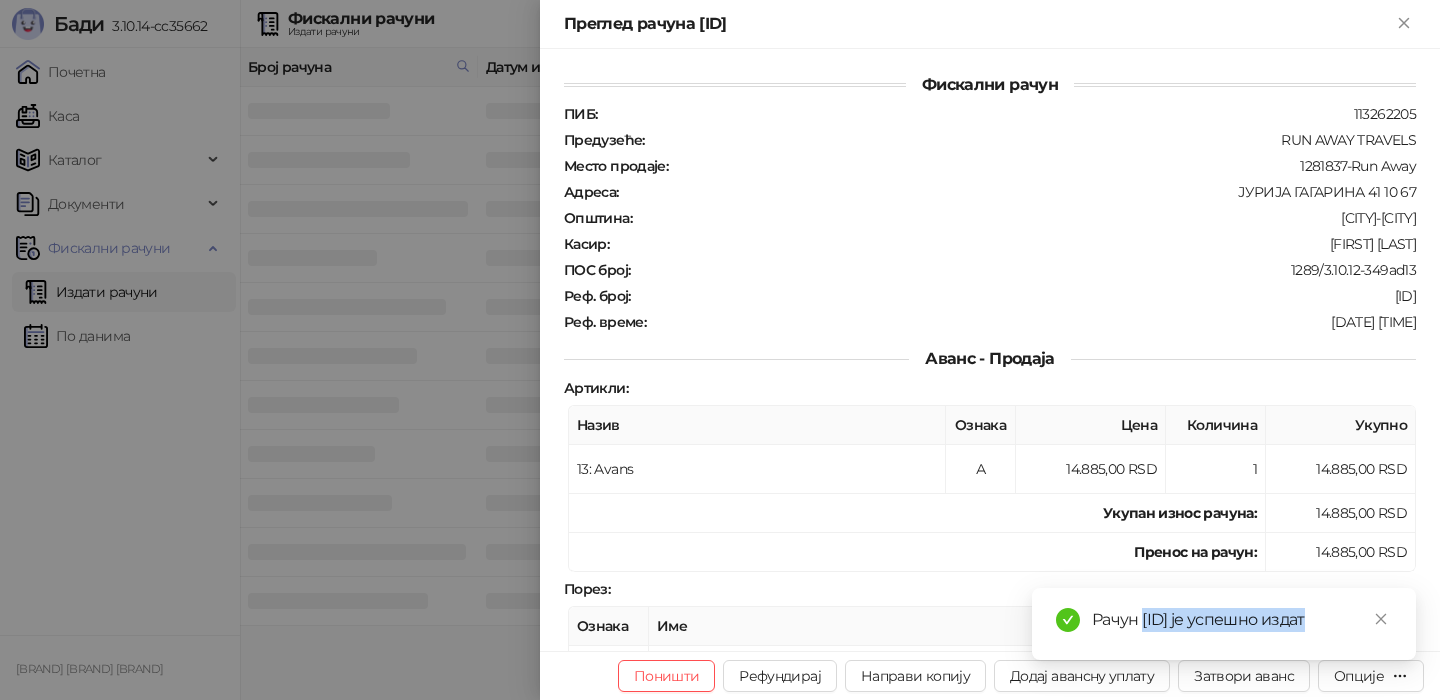drag, startPoint x: 1336, startPoint y: 598, endPoint x: 1145, endPoint y: 601, distance: 191.02356 